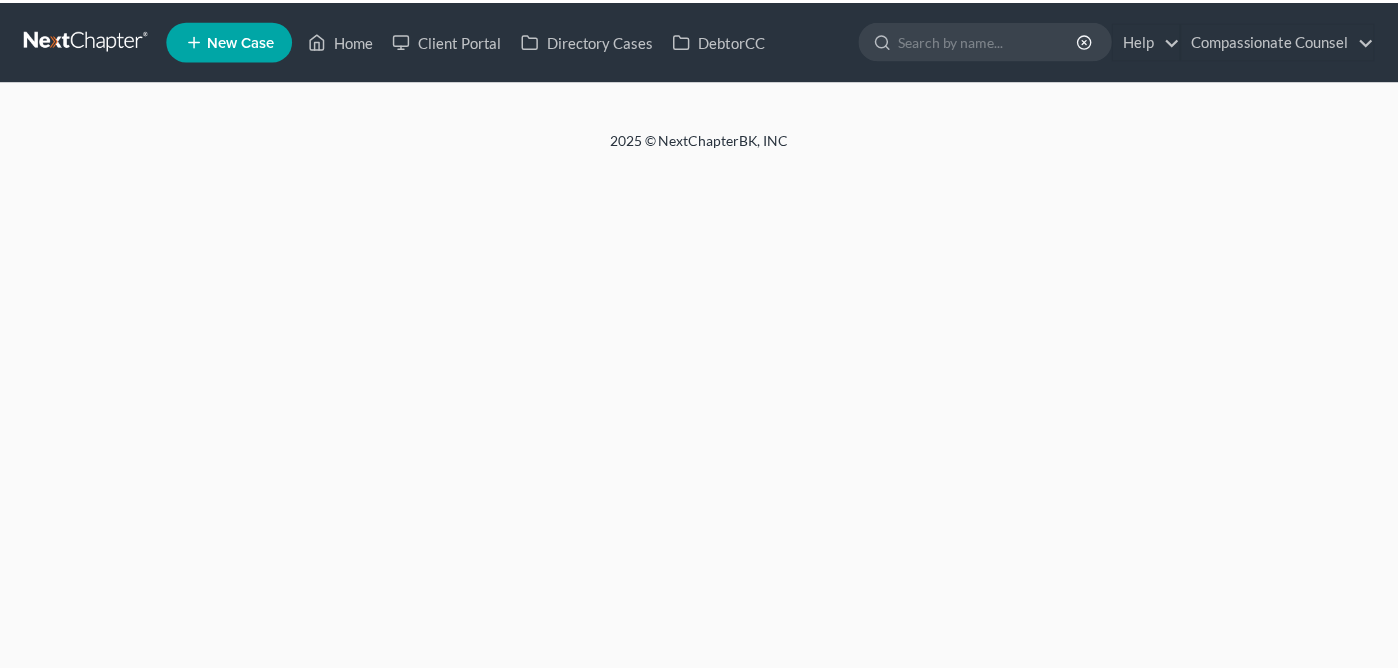 scroll, scrollTop: 0, scrollLeft: 0, axis: both 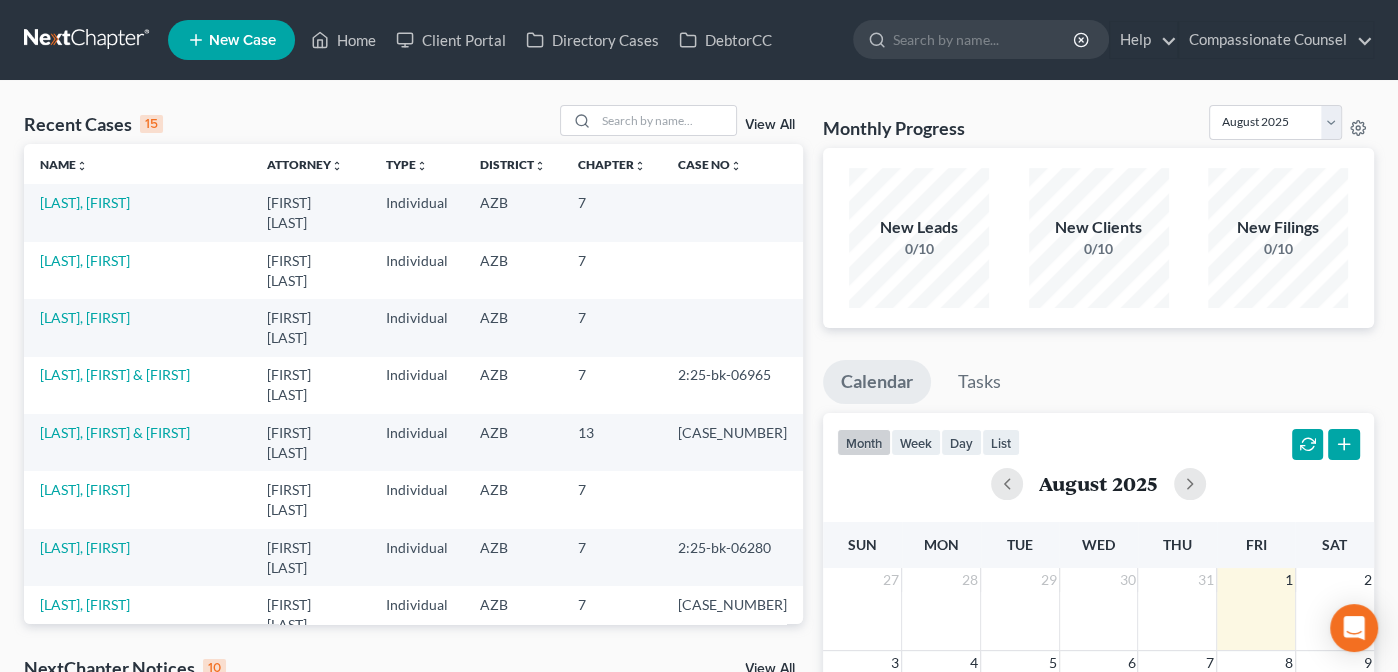 click on "Recent Cases 15         View All
Name
unfold_more
expand_more
expand_less
Attorney
unfold_more
expand_more
expand_less
Type
unfold_more
expand_more
expand_less
District
unfold_more
expand_more
expand_less
Chapter
unfold_more
expand_more
expand_less
Case No
unfold_more
expand_more
expand_less
Prefix
unfold_more
expand_more
expand_less
[LAST], [FIRST] [LAST]  D. Gavzy Individual AZB 7 [LAST], [FIRST]  D. Gavzy Individual AZB 7 [LAST], [FIRST]  D. Gavzy Individual AZB 7 [LAST], [FIRST] & [LAST]  D. Gavzy Individual AZB 7 2:25-bk-06965 [LAST], [FIRST] & [LAST]  D. Gavzy Individual AZB 13 2:25-bk-04993 [LAST], [FIRST]  D. Gavzy Individual AZB 7 [LAST], [FIRST]  D. Gavzy Individual AZB 7 2:25-bk-06280 [LAST], [FIRST]  D. Gavzy Individual AZB 7 2:25-bk-06278 [LAST], [FIRST] & [LAST]  D. Gavzy Individual AZB 7 [LAST], [FIRST] AZB 7" at bounding box center [699, 762] 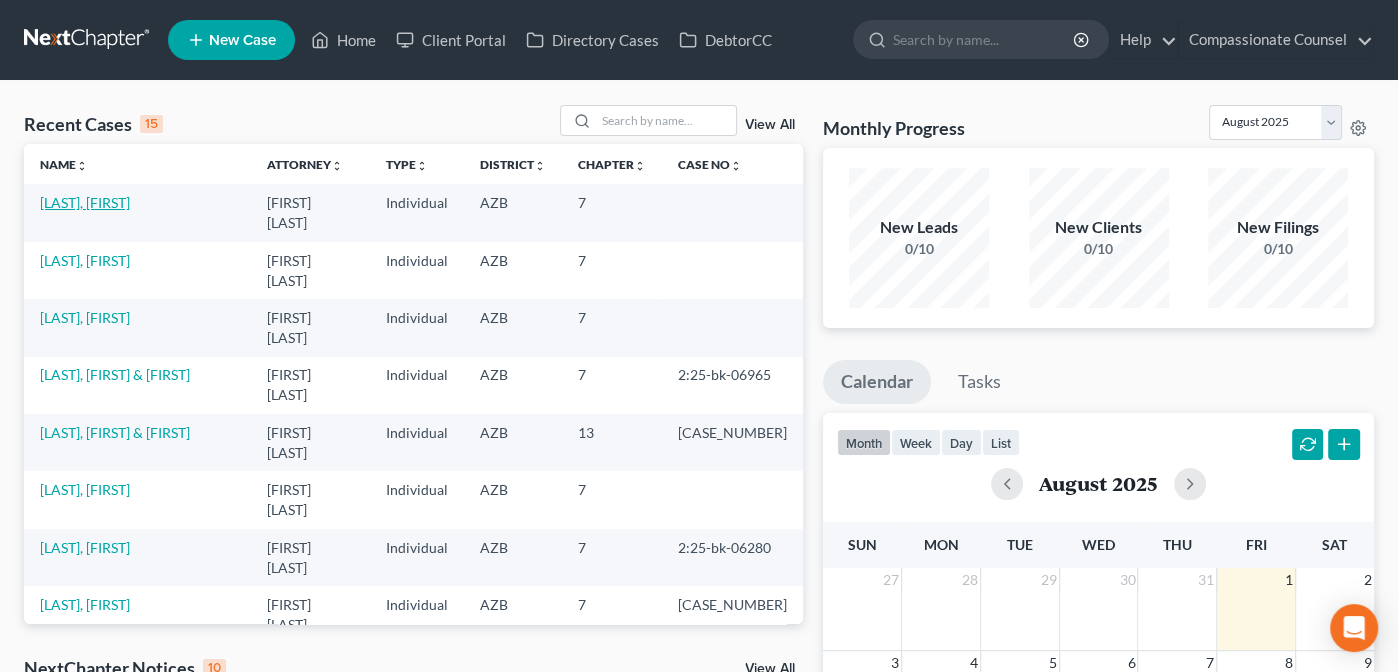 click on "[LAST], [FIRST]" at bounding box center (85, 202) 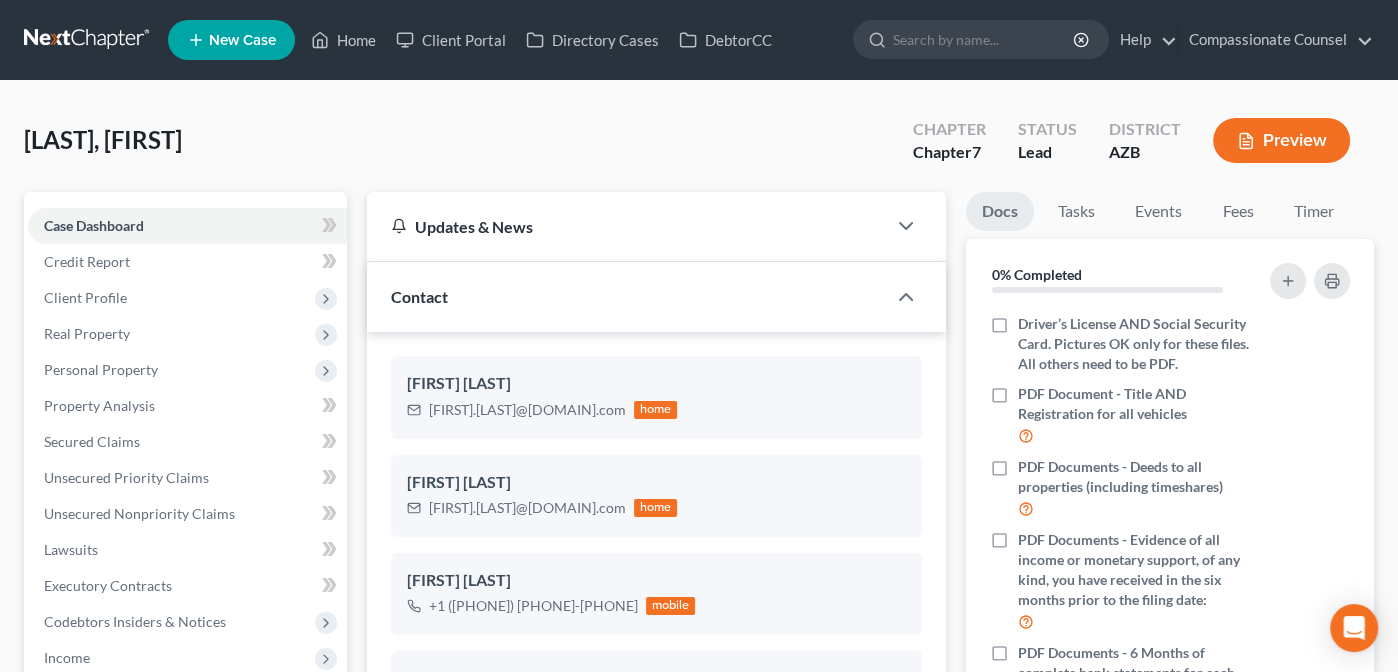scroll, scrollTop: 344, scrollLeft: 0, axis: vertical 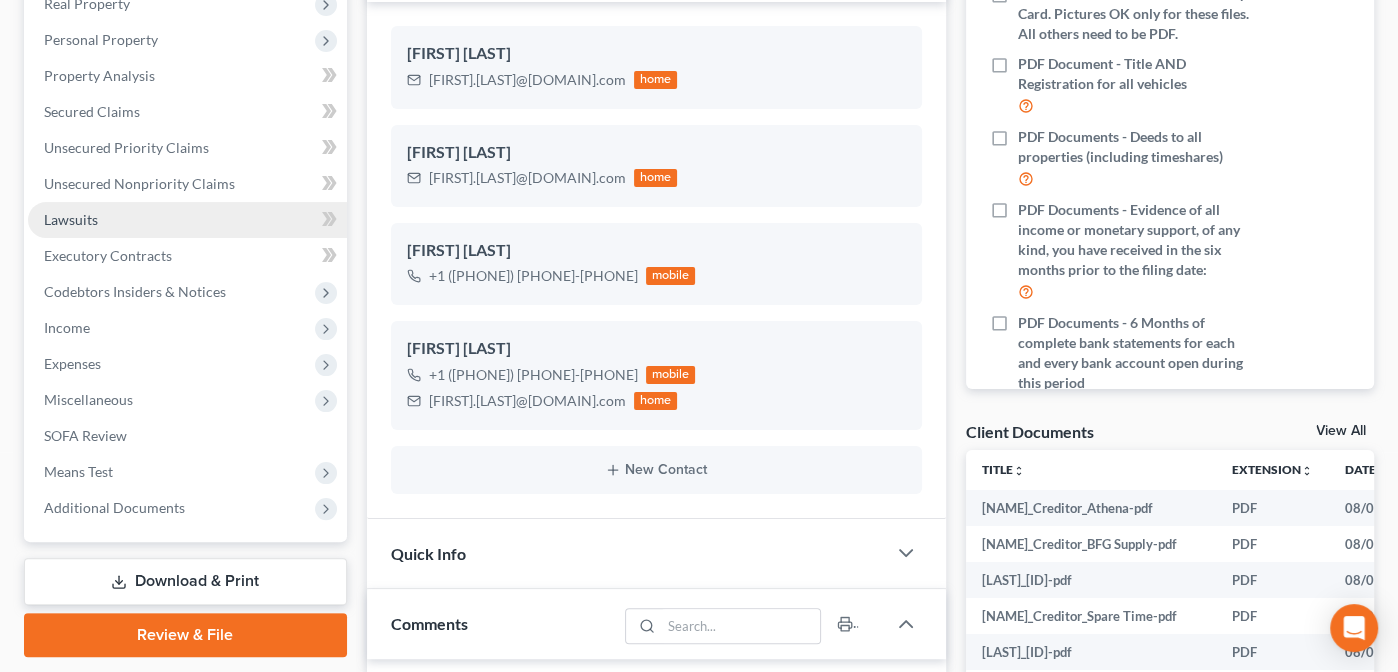 click on "Lawsuits" at bounding box center (71, 219) 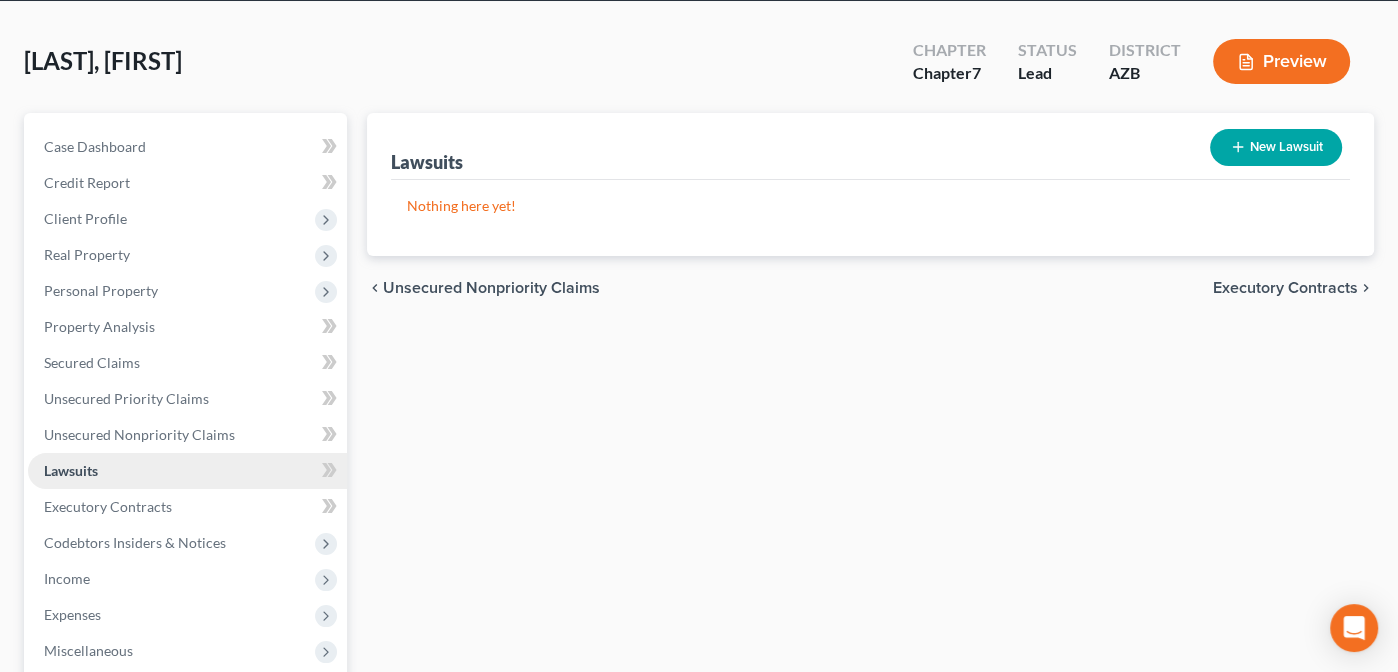 scroll, scrollTop: 0, scrollLeft: 0, axis: both 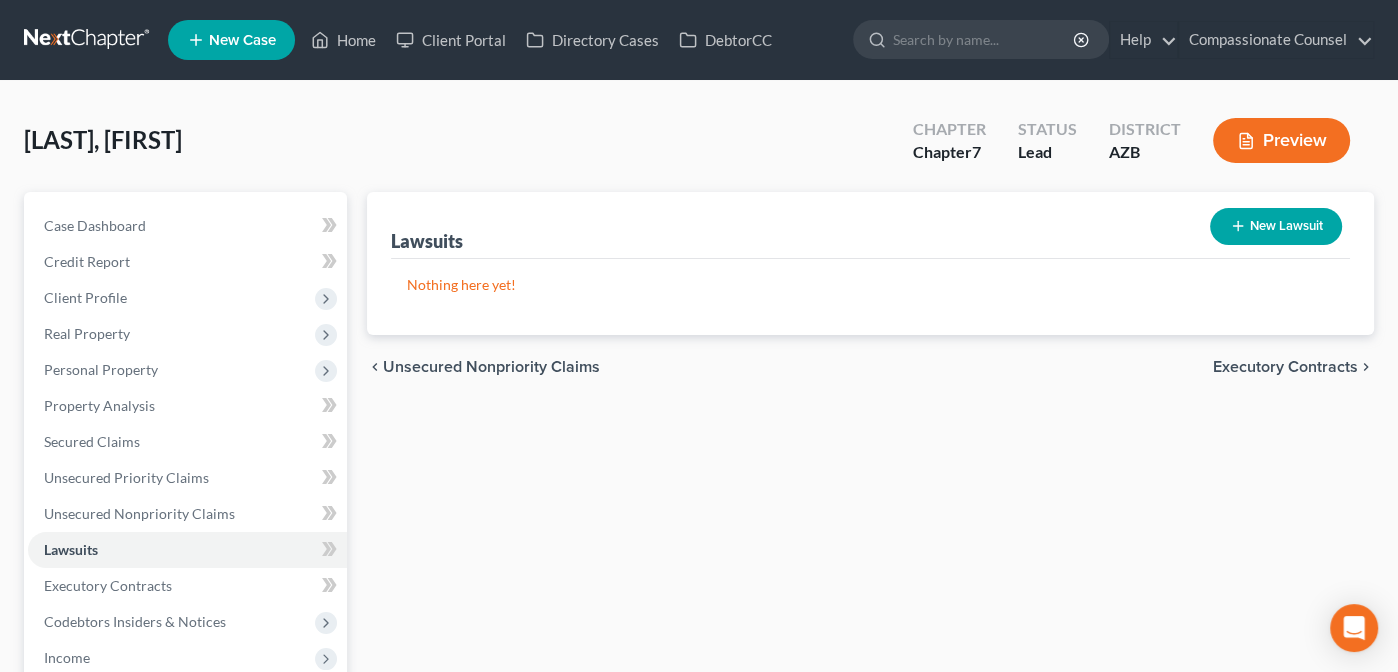 click on "New Lawsuit" at bounding box center (1276, 226) 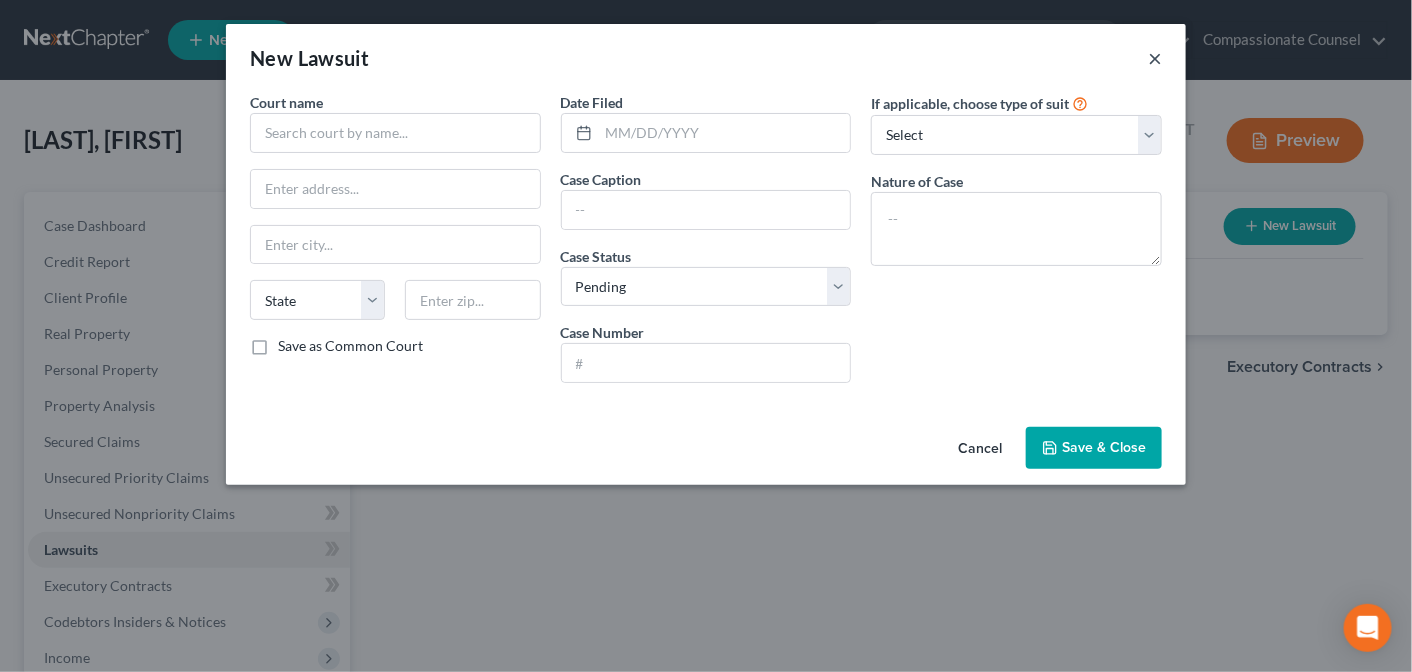 click on "×" at bounding box center [1155, 58] 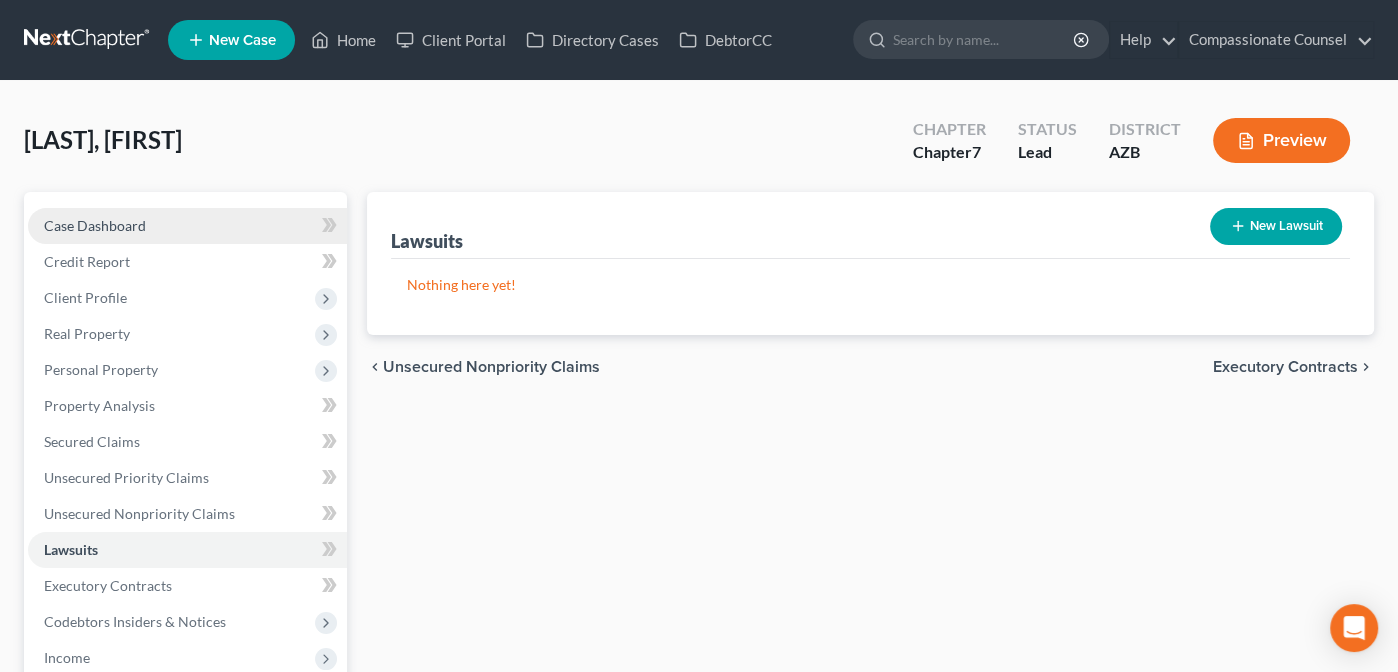 click on "Case Dashboard" at bounding box center [95, 225] 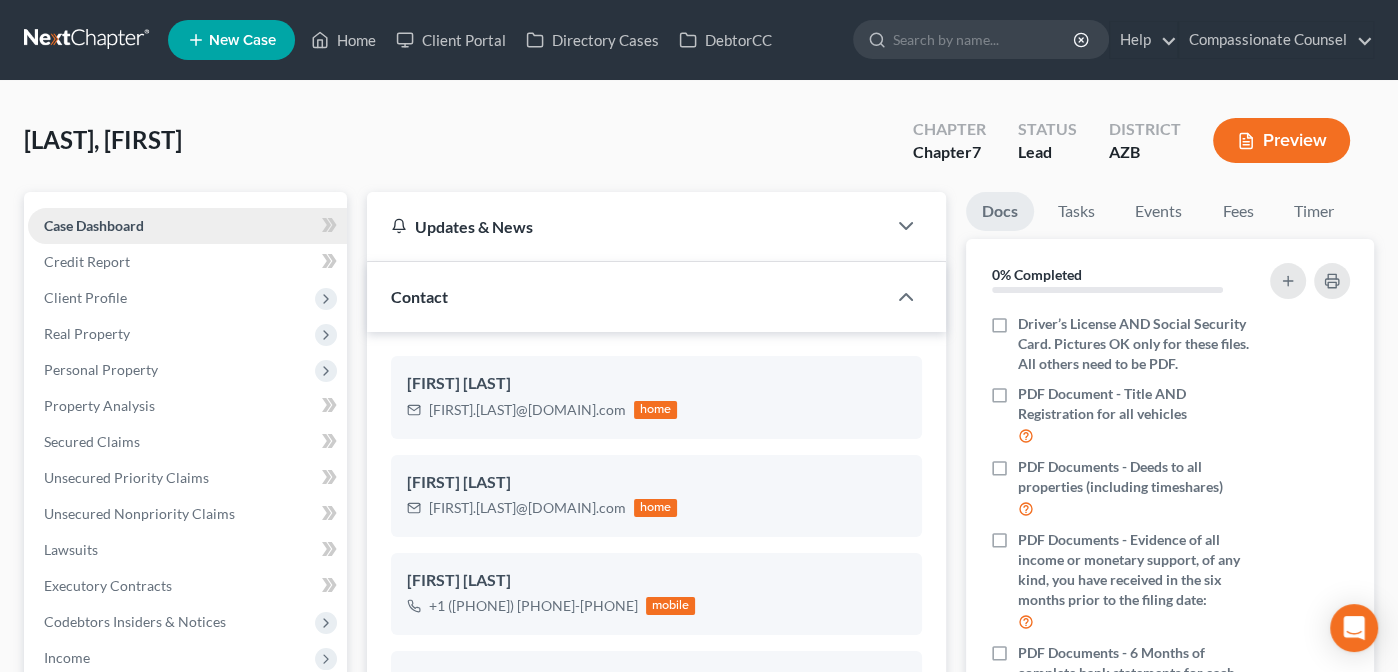 scroll, scrollTop: 344, scrollLeft: 0, axis: vertical 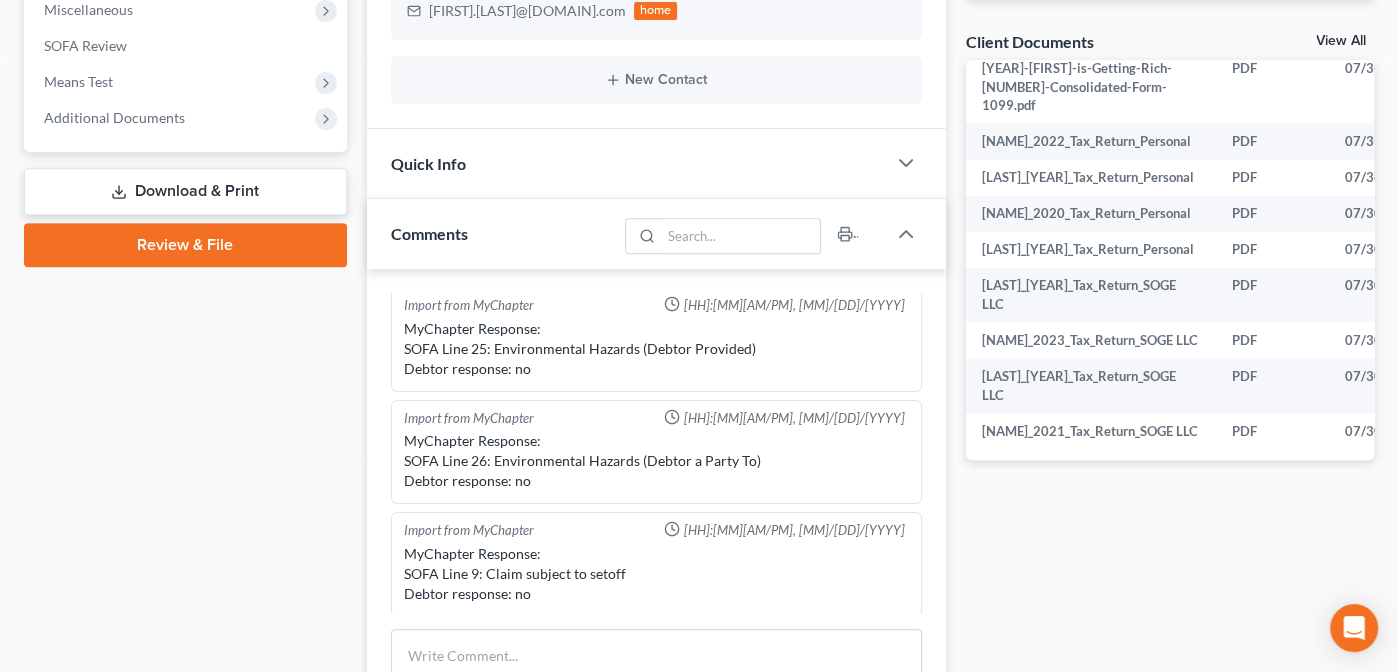click on "View All" at bounding box center [1341, 41] 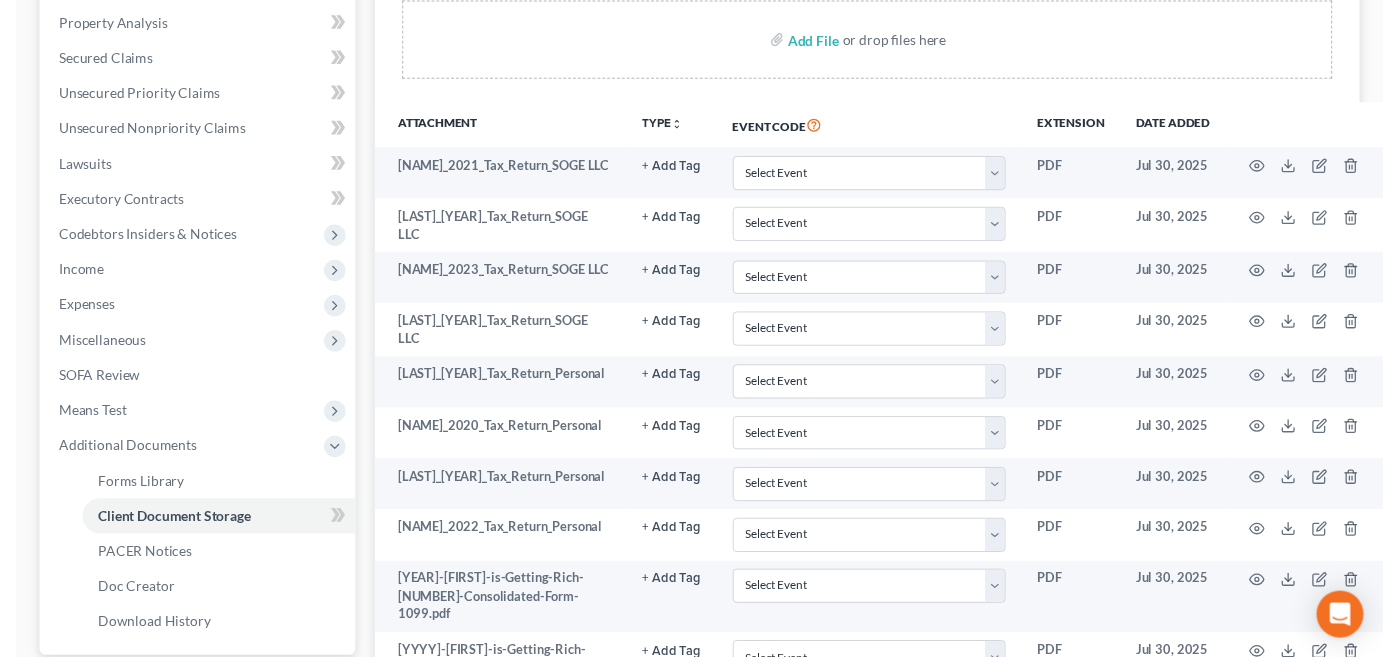 scroll, scrollTop: 0, scrollLeft: 0, axis: both 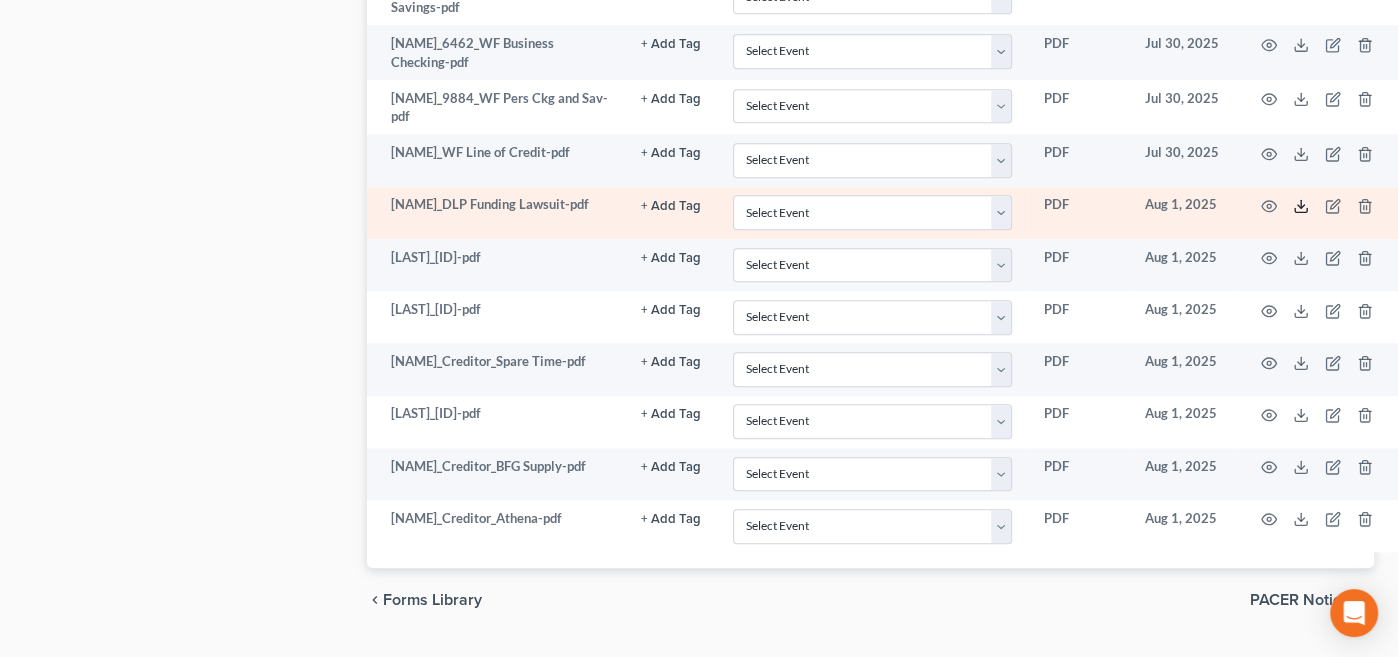click 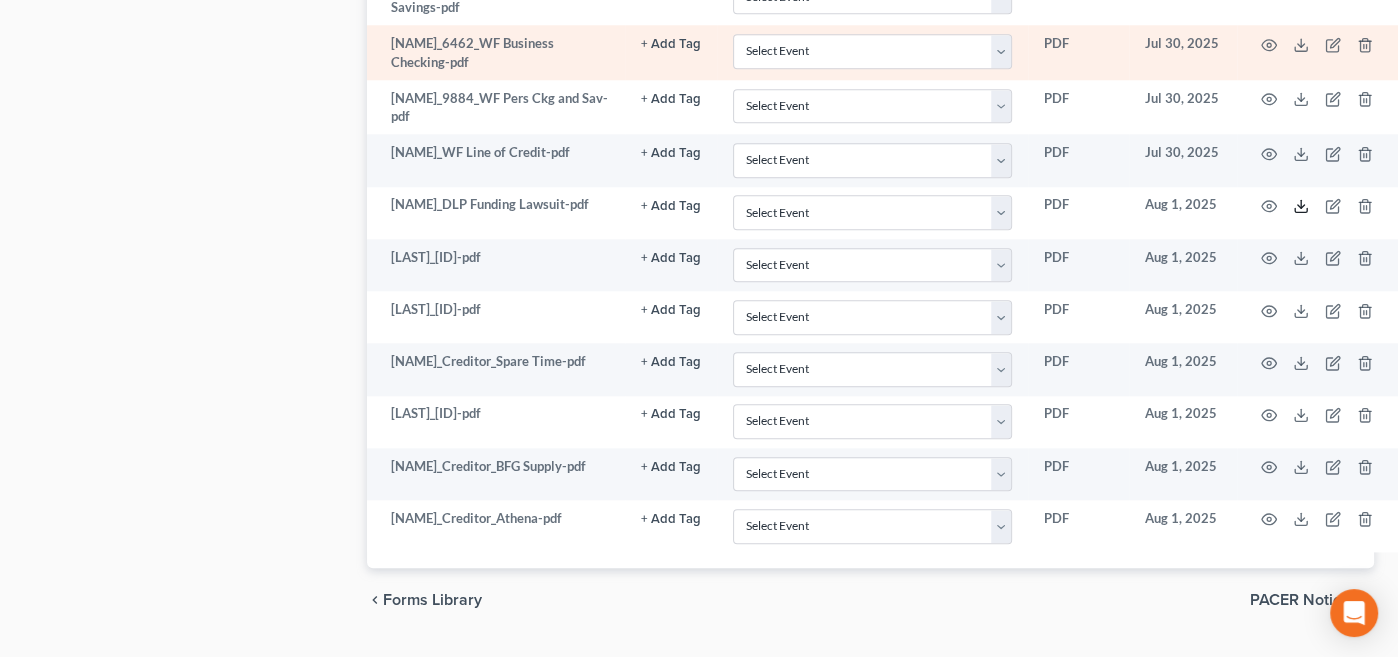 scroll, scrollTop: 1762, scrollLeft: 0, axis: vertical 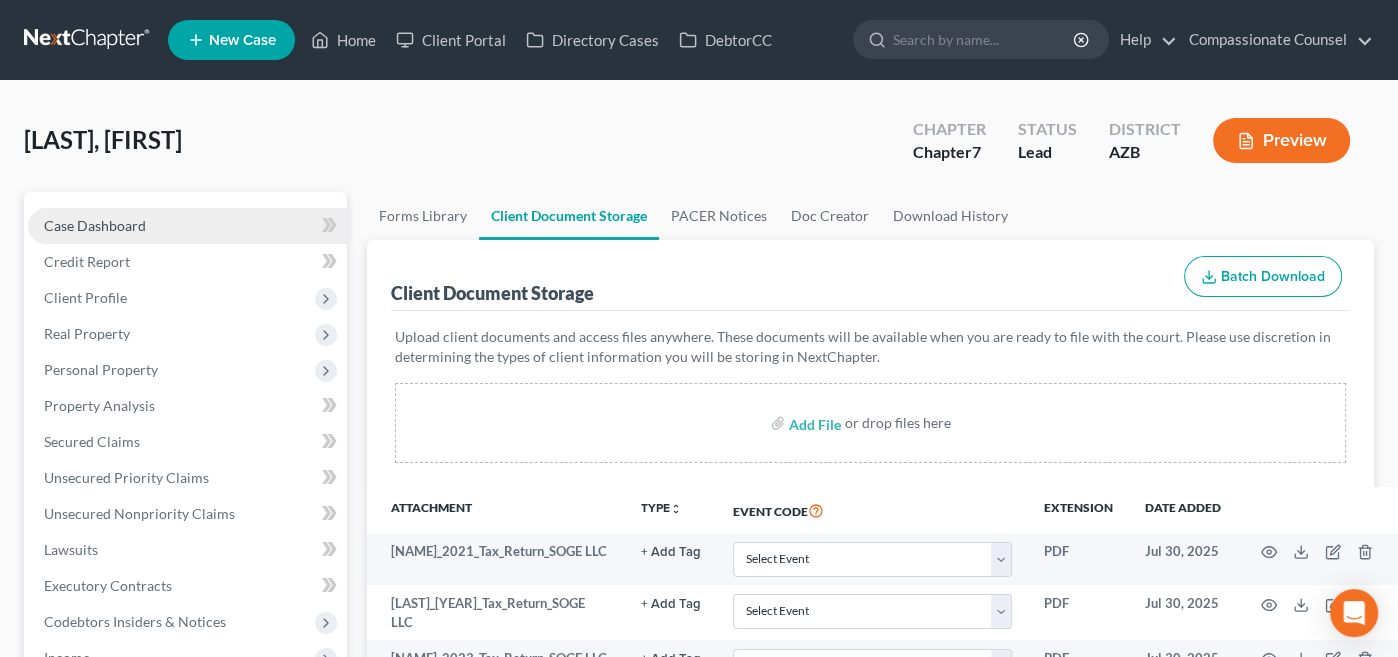 click on "Case Dashboard" at bounding box center [95, 225] 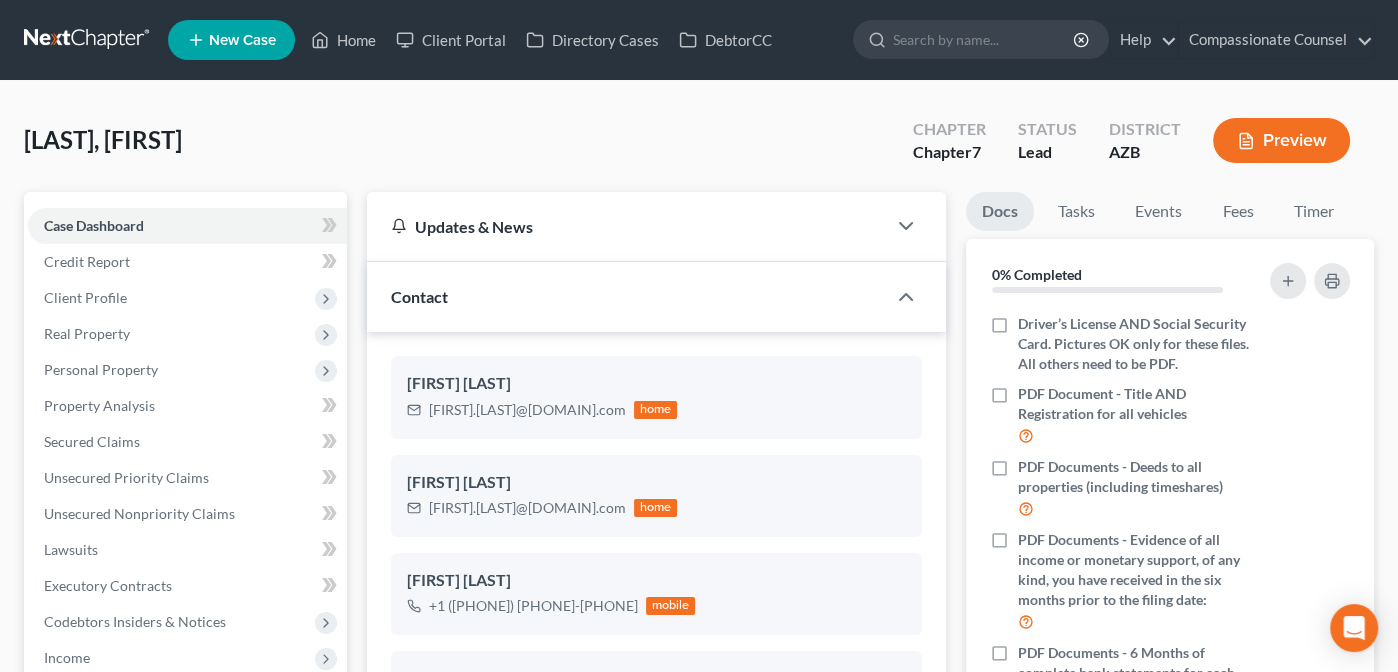 scroll, scrollTop: 344, scrollLeft: 0, axis: vertical 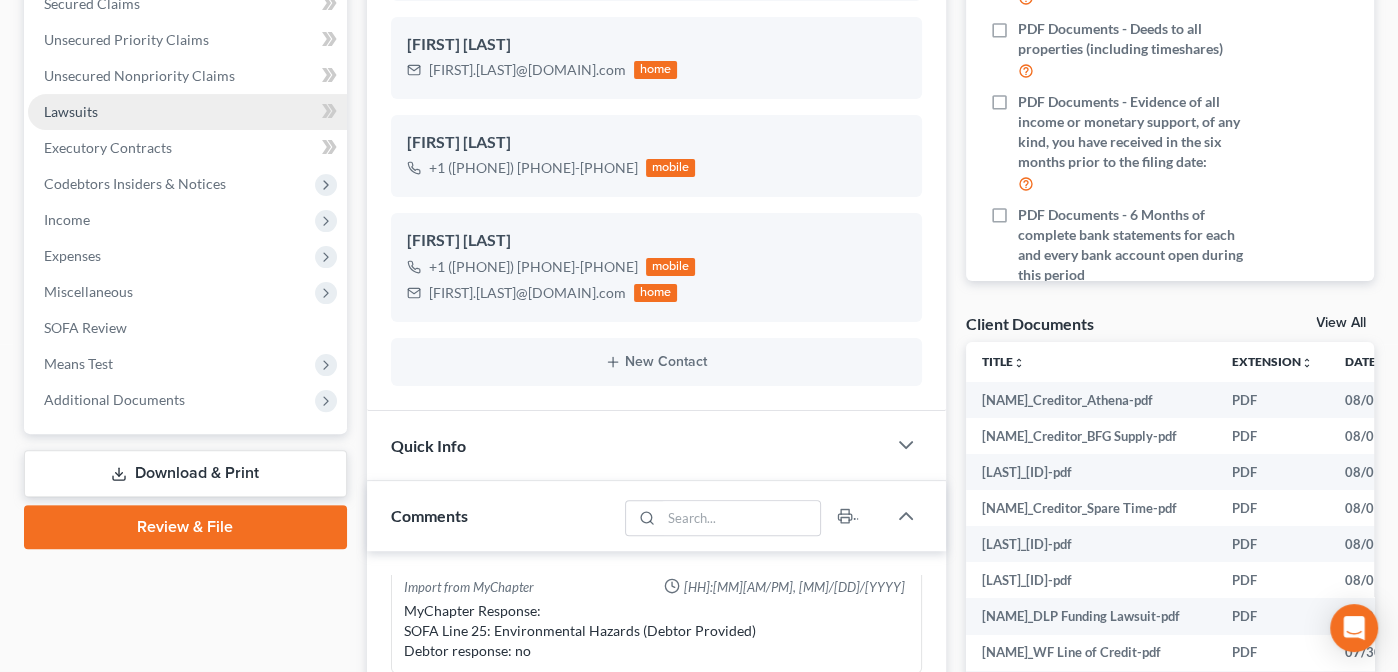 click on "Lawsuits" at bounding box center (71, 111) 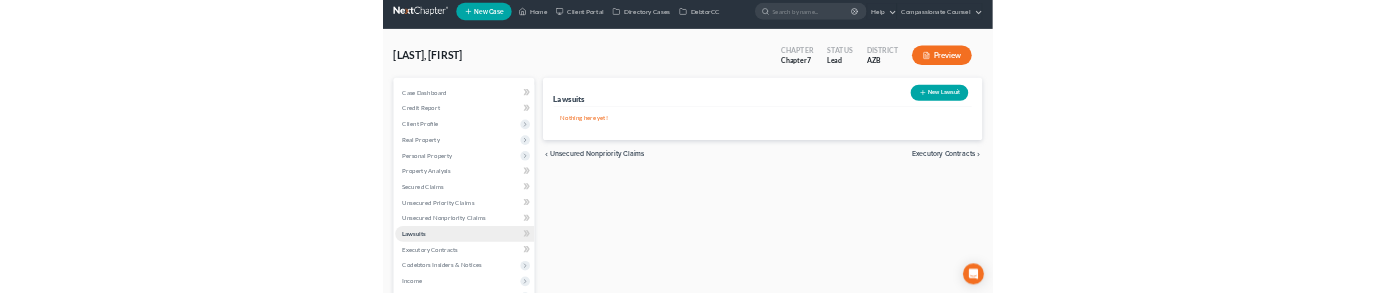 scroll, scrollTop: 0, scrollLeft: 0, axis: both 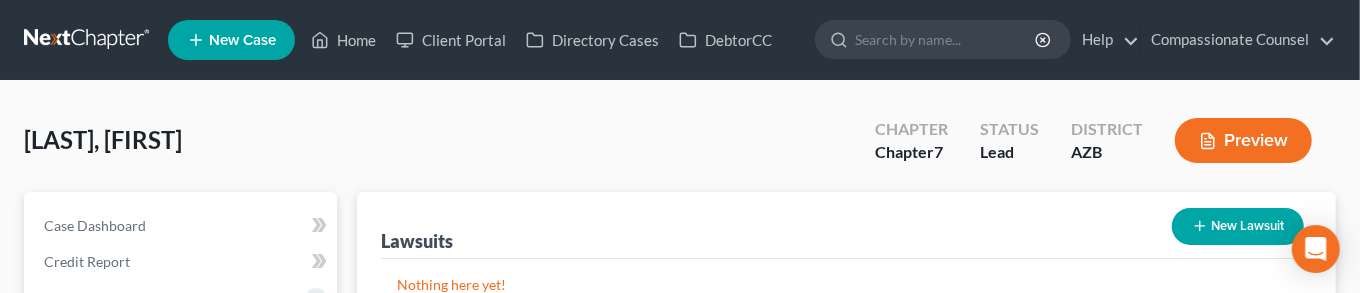 click on "New Lawsuit" at bounding box center [1238, 226] 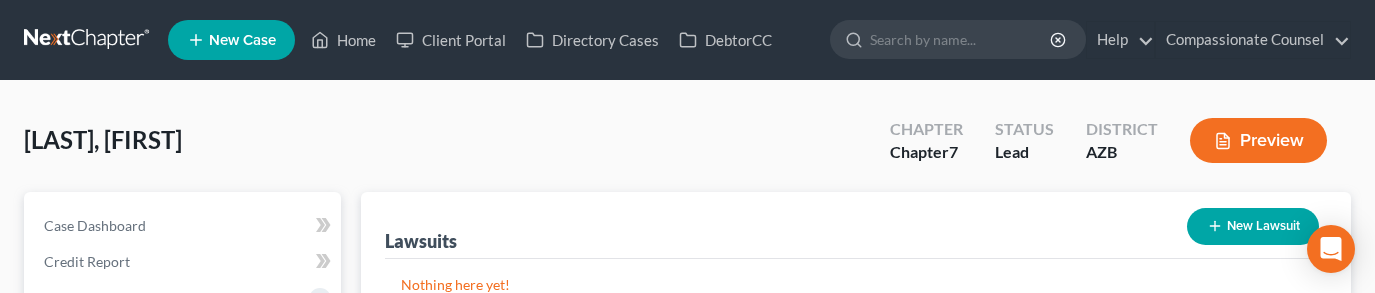 select on "0" 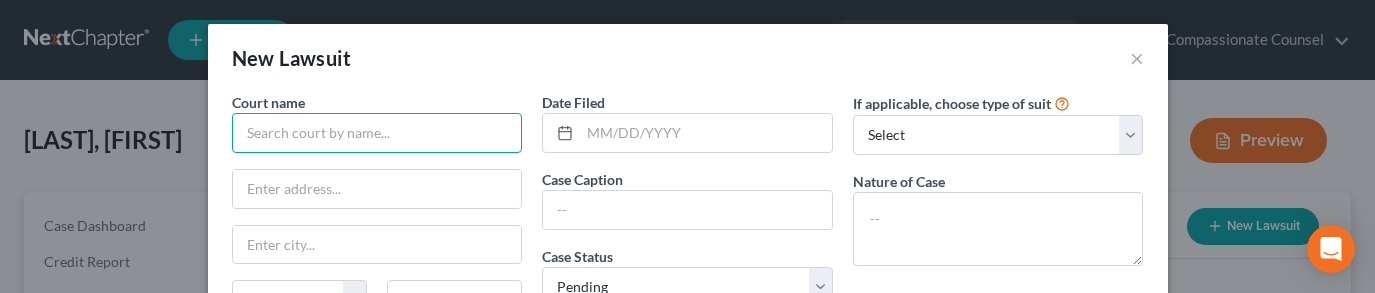 click at bounding box center [377, 133] 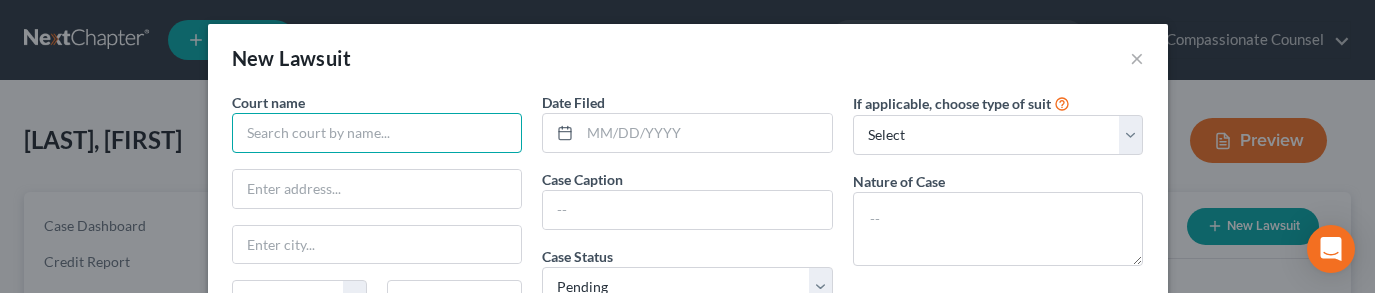 paste on "SUPREME COURT OF THE STATE OF NEW YORK COUNTY OF KINGS" 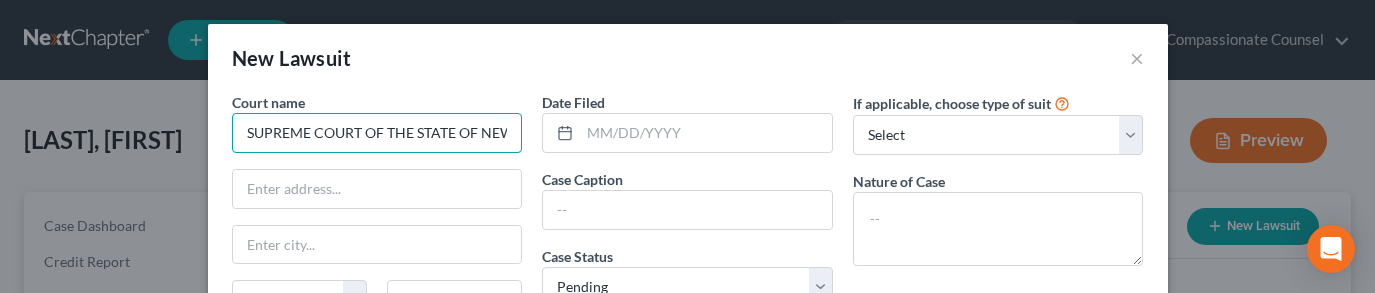 scroll, scrollTop: 0, scrollLeft: 174, axis: horizontal 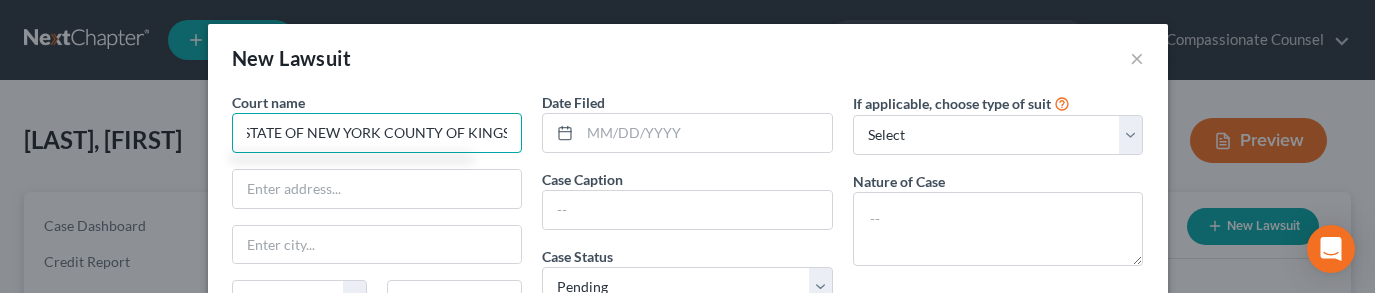 type on "SUPREME COURT OF THE STATE OF NEW YORK COUNTY OF KINGS" 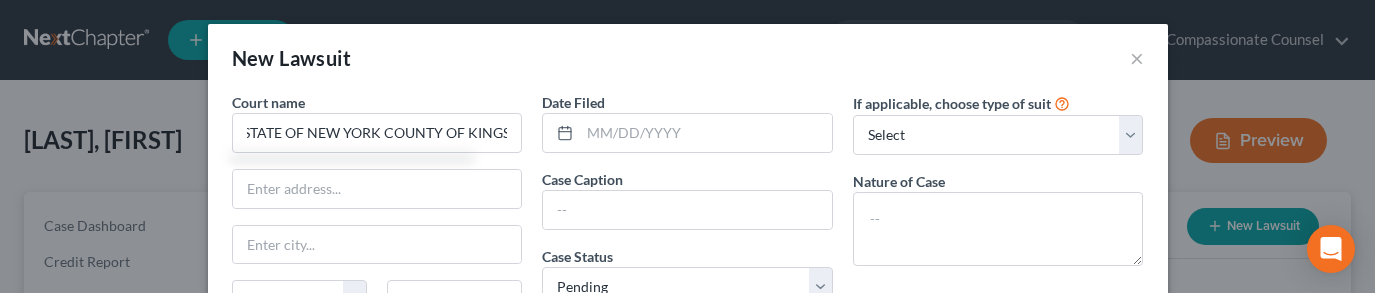 scroll, scrollTop: 0, scrollLeft: 0, axis: both 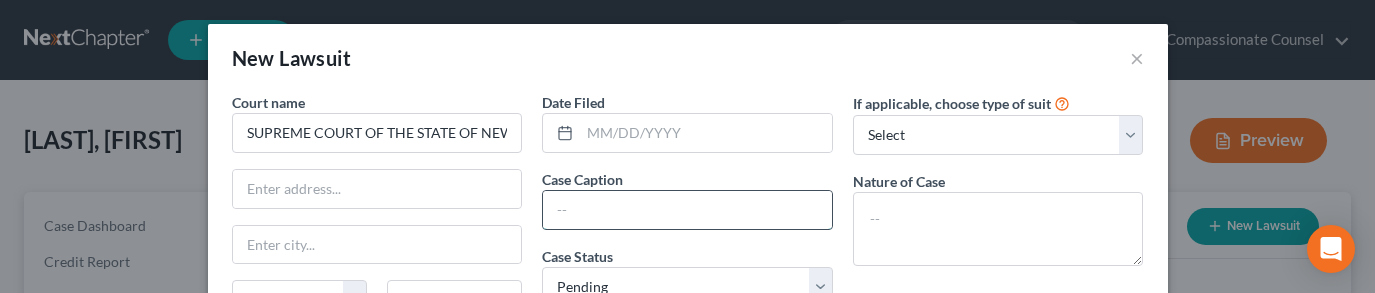 click at bounding box center (687, 210) 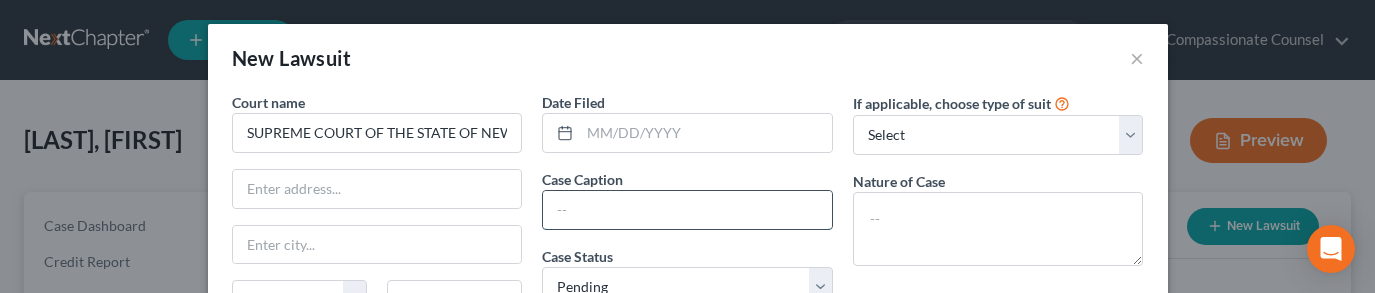 paste on "[BUSINESS_NAME]," 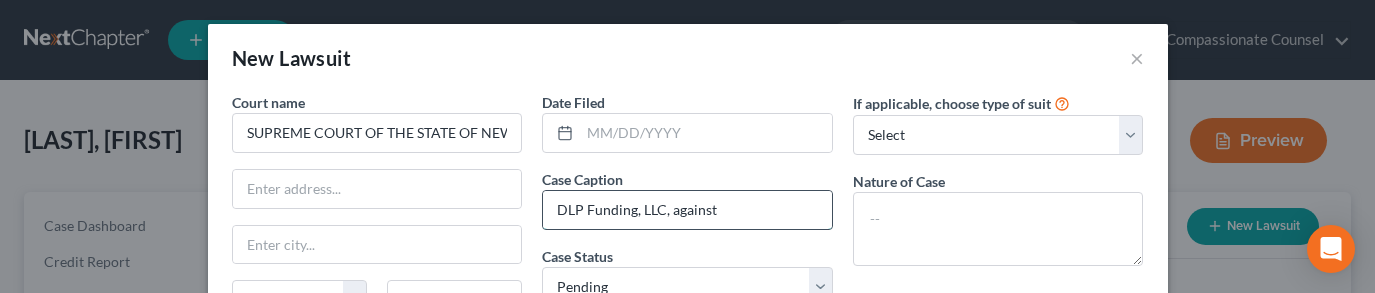 click on "DLP Funding, LLC, against" at bounding box center [687, 210] 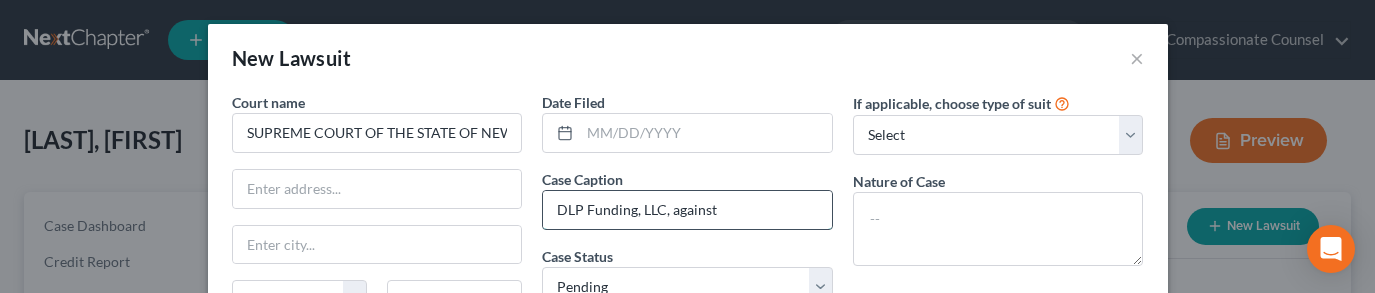 paste on "[BUSINESS_NAME] d/b/a [BUSINESS_NAME] [BUSINESS_NAME], [BUSINESS_NAME] [BUSINESS_NAME], [BUSINESS_NAME], [BUSINESS_NAME], and [FIRST] [LAST]" 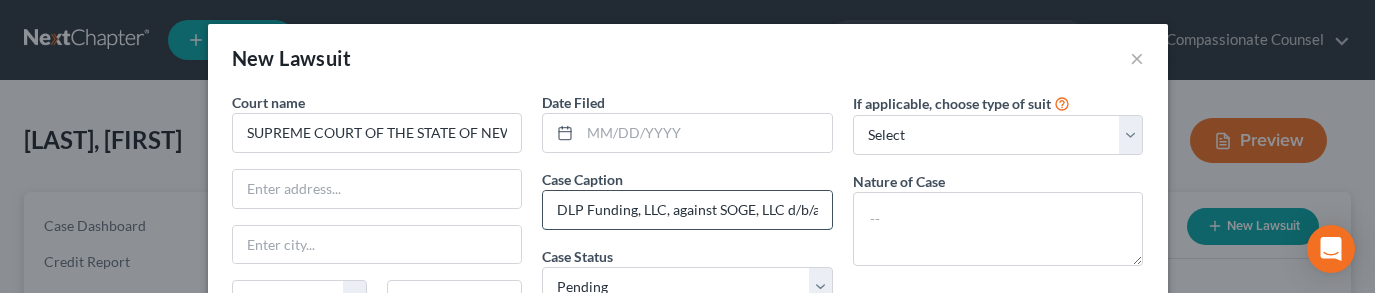 scroll, scrollTop: 0, scrollLeft: 1038, axis: horizontal 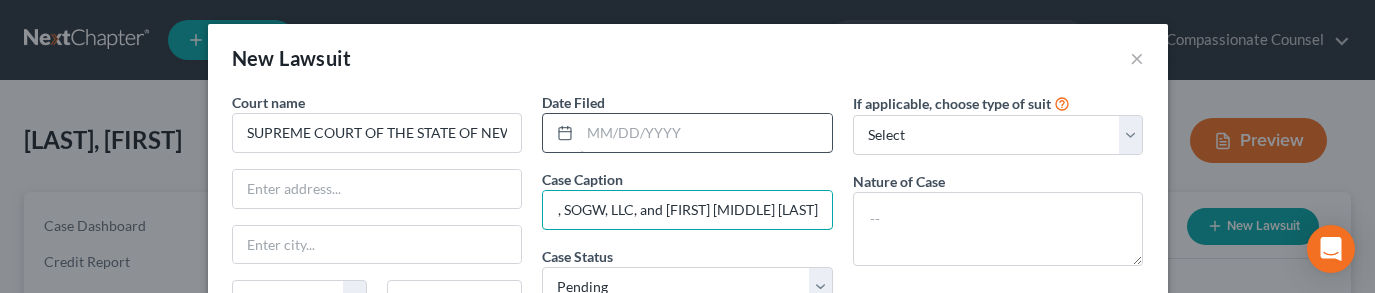 type on "DLP Funding, LLC, against SOGE, LLC d/b/a SEA OF GREEN TEMPE, LLC/SEA OF GREEN TEMPE, SEA OF GREEN TUCSON, LLC, SEA OF GREEN TUCSON EAST, LLC, SOGW, LLC, and [FIRST] [MIDDLE] [LAST]" 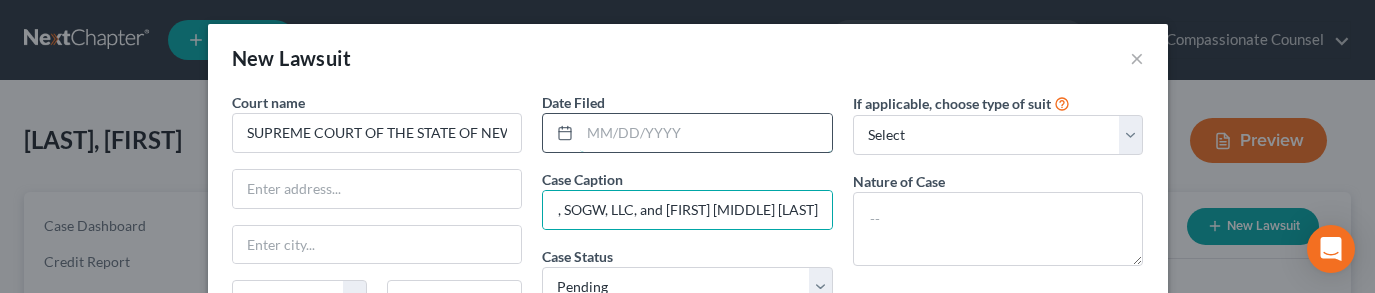 scroll, scrollTop: 0, scrollLeft: 0, axis: both 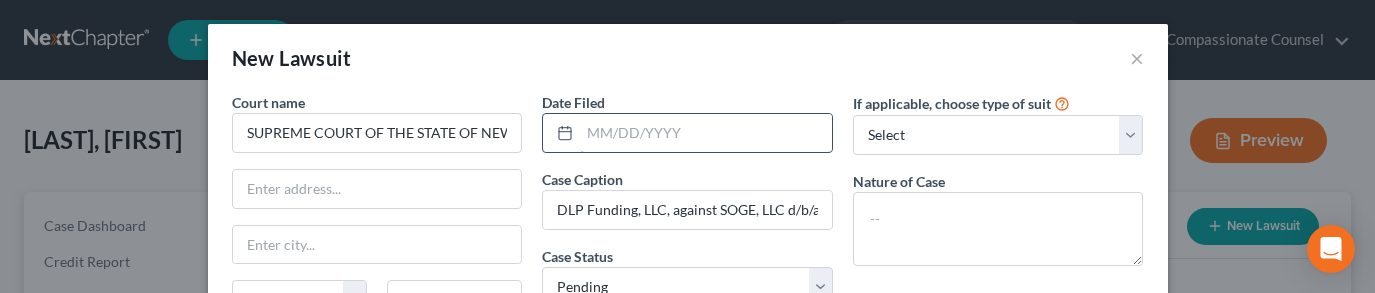 click at bounding box center (706, 133) 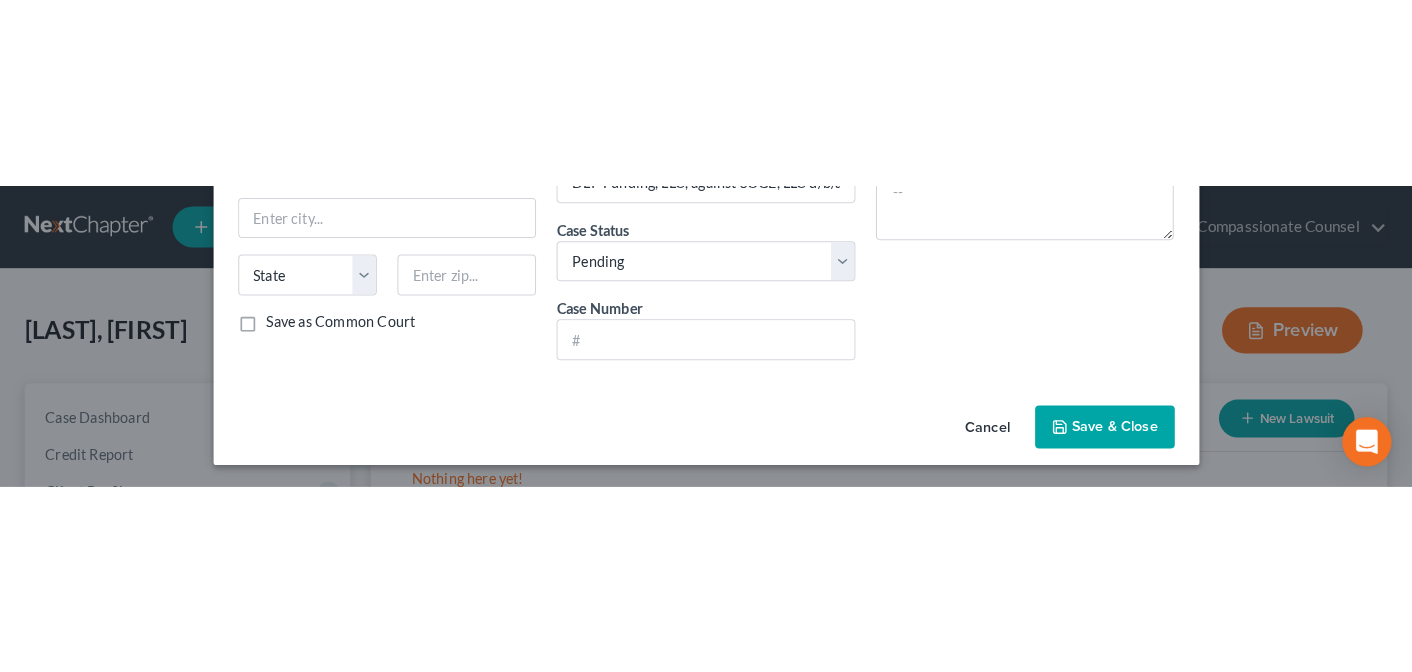 scroll, scrollTop: 123, scrollLeft: 0, axis: vertical 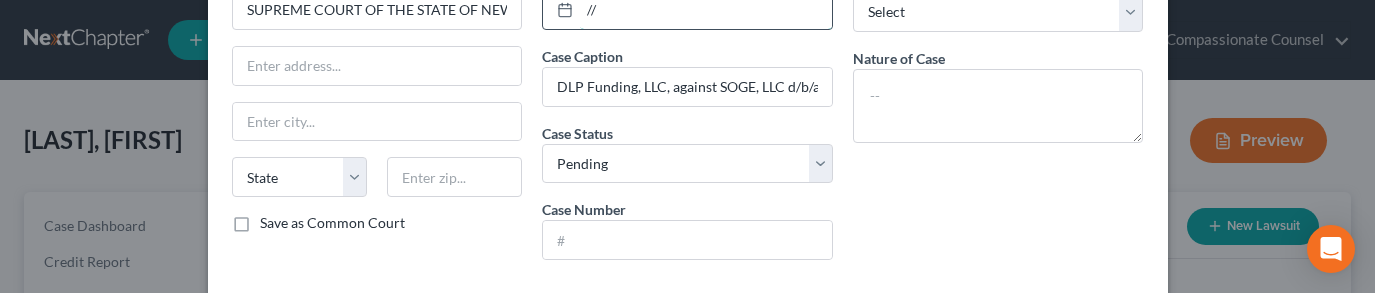 type on "/" 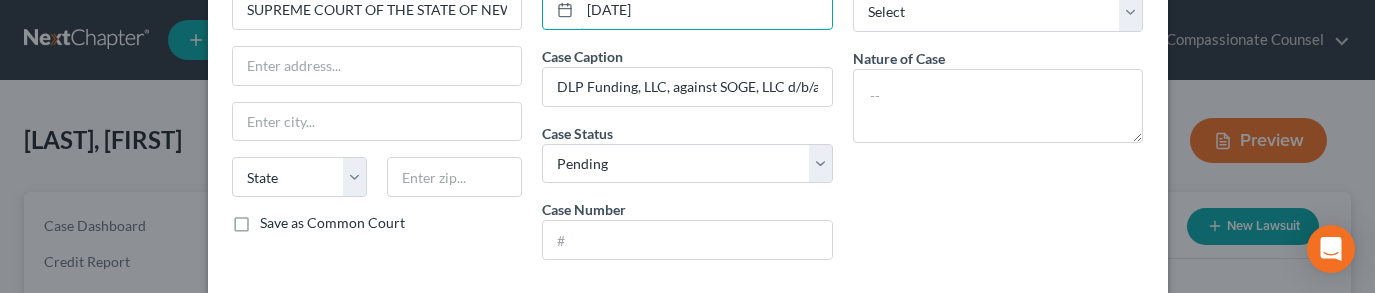 type on "[DATE]" 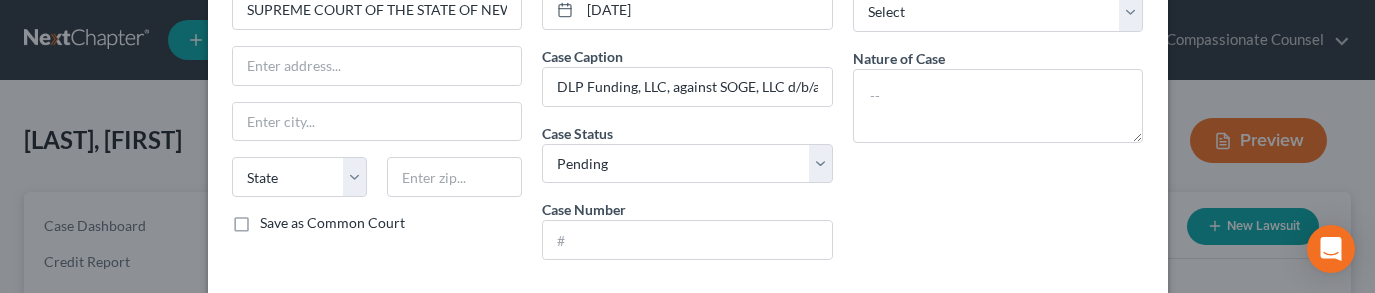 click on "If applicable, choose type of suit     Select Repossession Garnishment Foreclosure Attached, Seized, Or Levied Other Nature of Case" at bounding box center [998, 122] 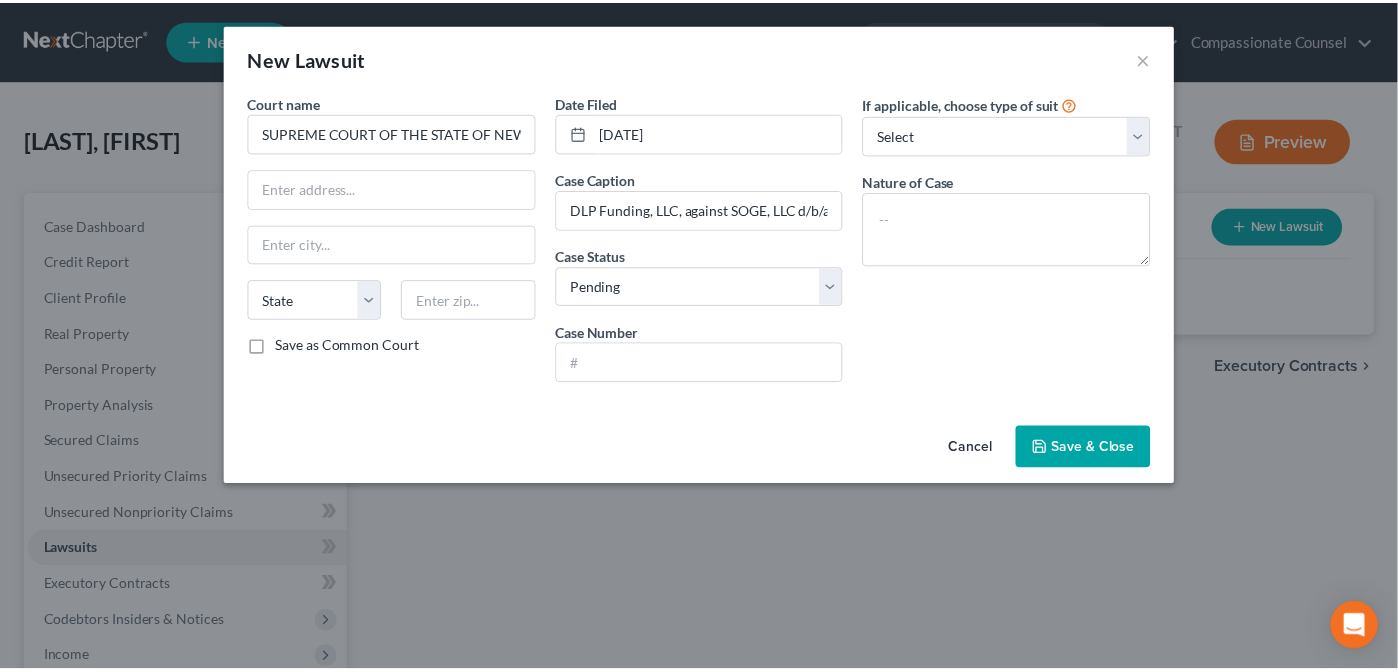 scroll, scrollTop: 0, scrollLeft: 0, axis: both 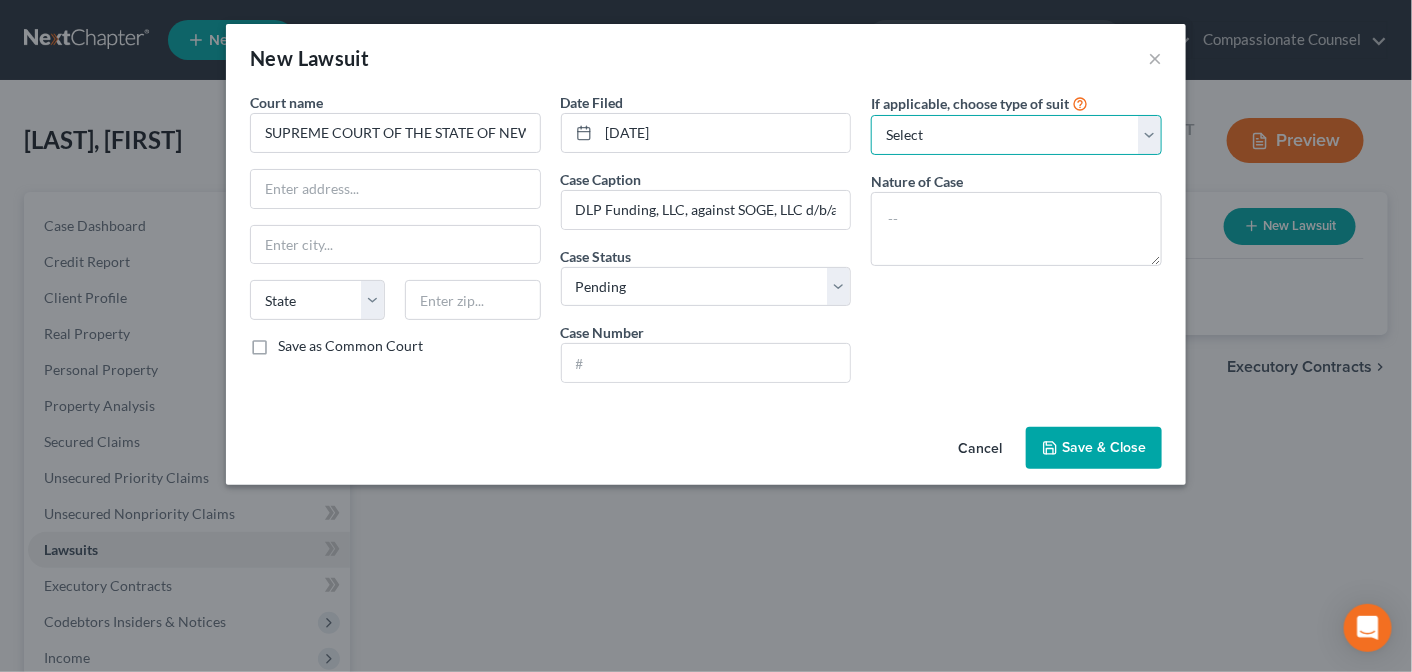 click on "Select Repossession Garnishment Foreclosure Attached, Seized, Or Levied Other" at bounding box center [1016, 135] 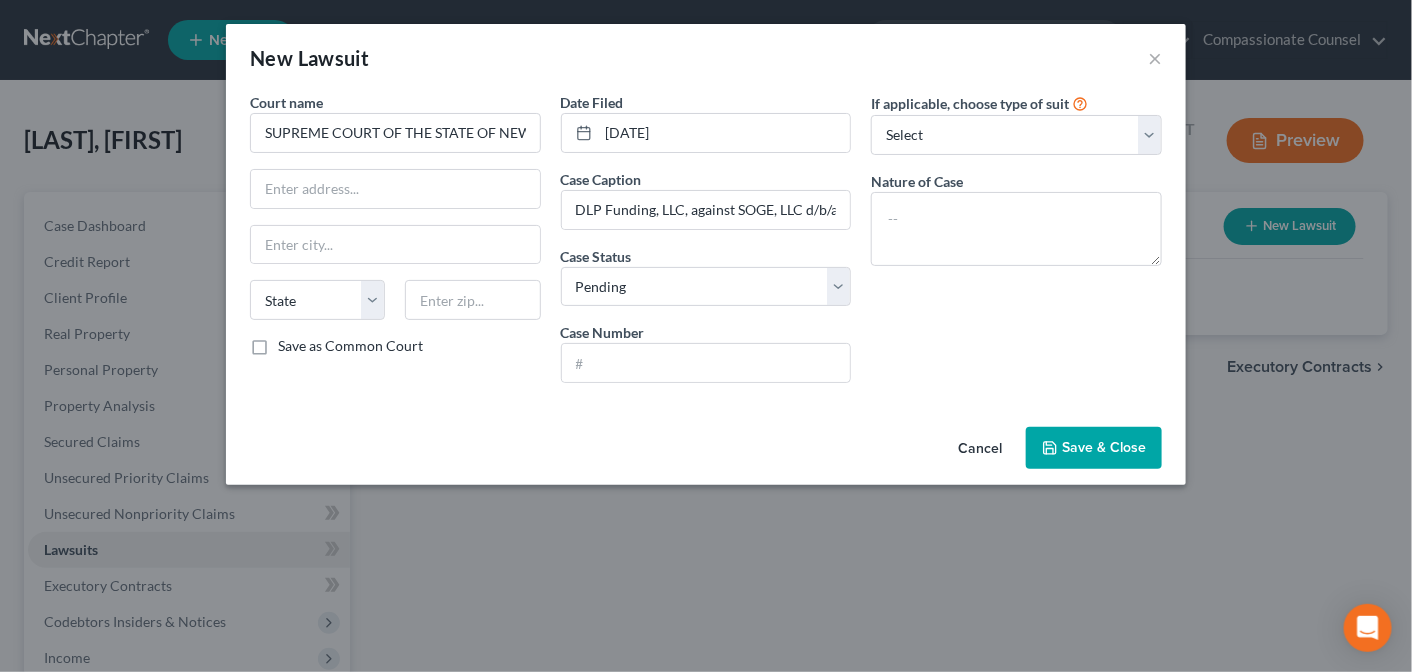click on "If applicable, choose type of suit     Select Repossession Garnishment Foreclosure Attached, Seized, Or Levied Other Nature of Case" at bounding box center (1016, 245) 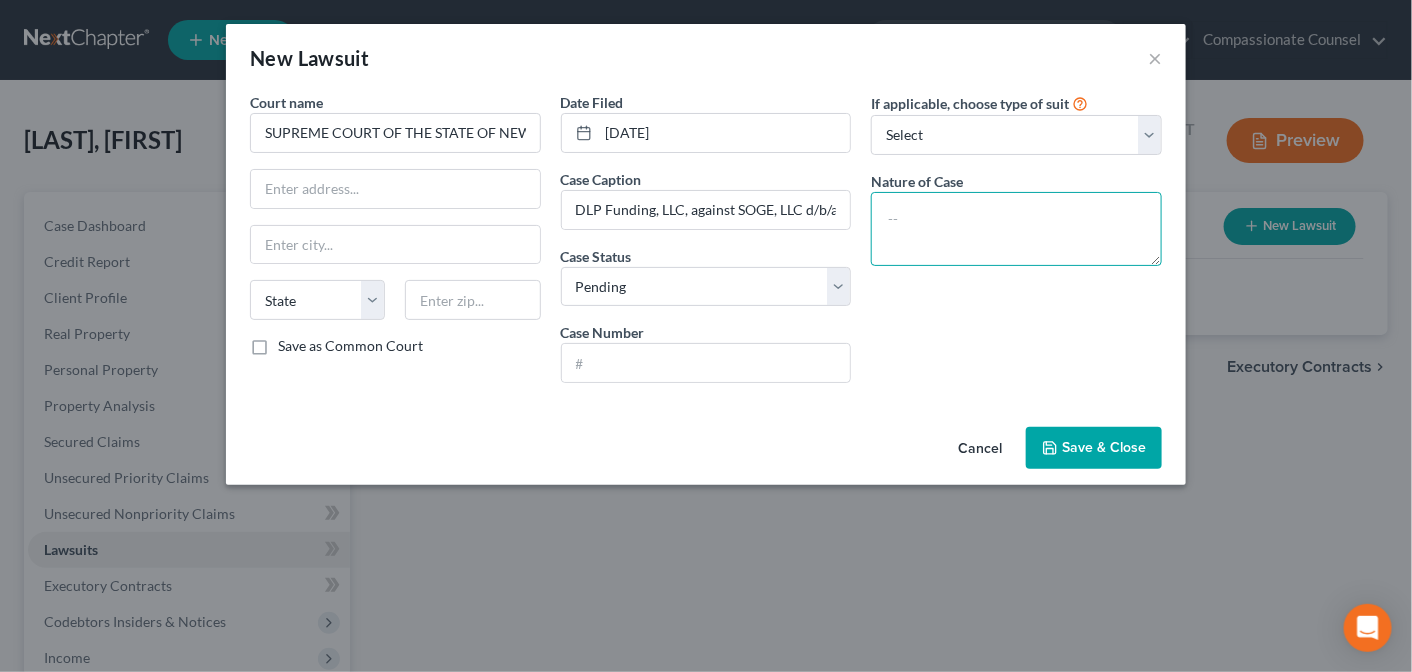 click at bounding box center (1016, 229) 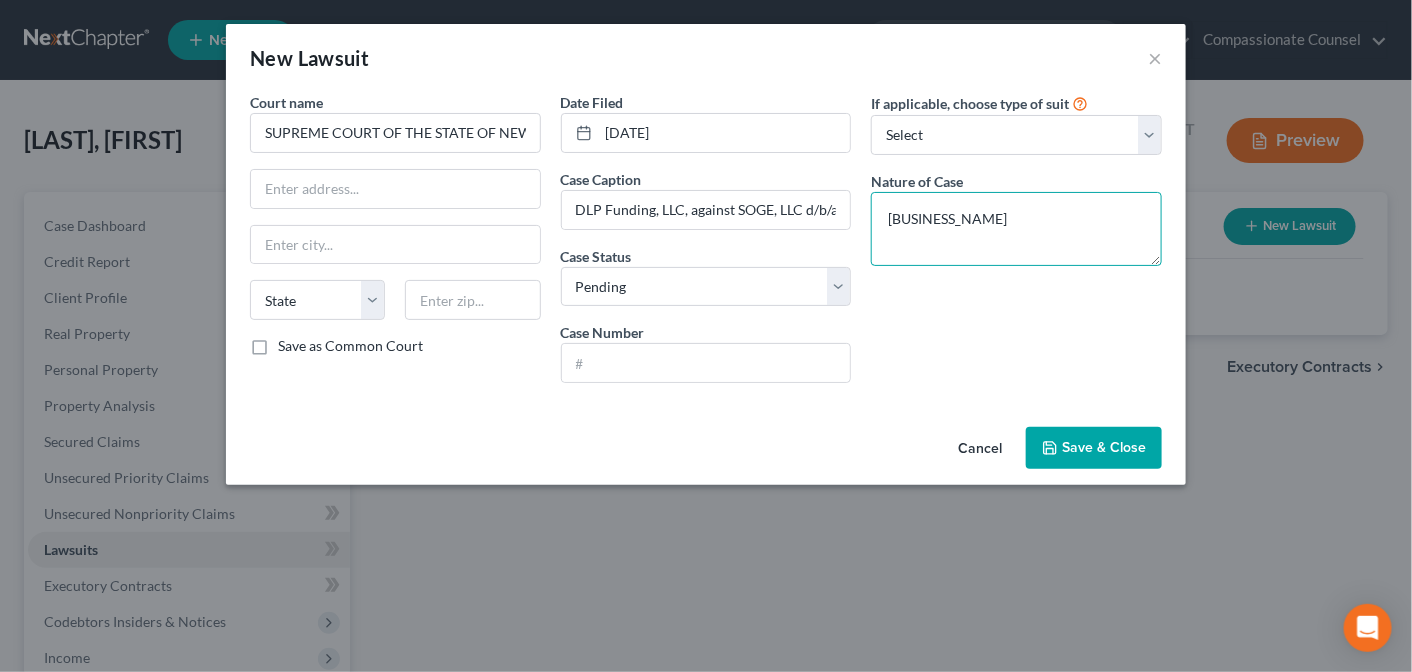 click on "[BUSINESS_NAME]" at bounding box center [1016, 229] 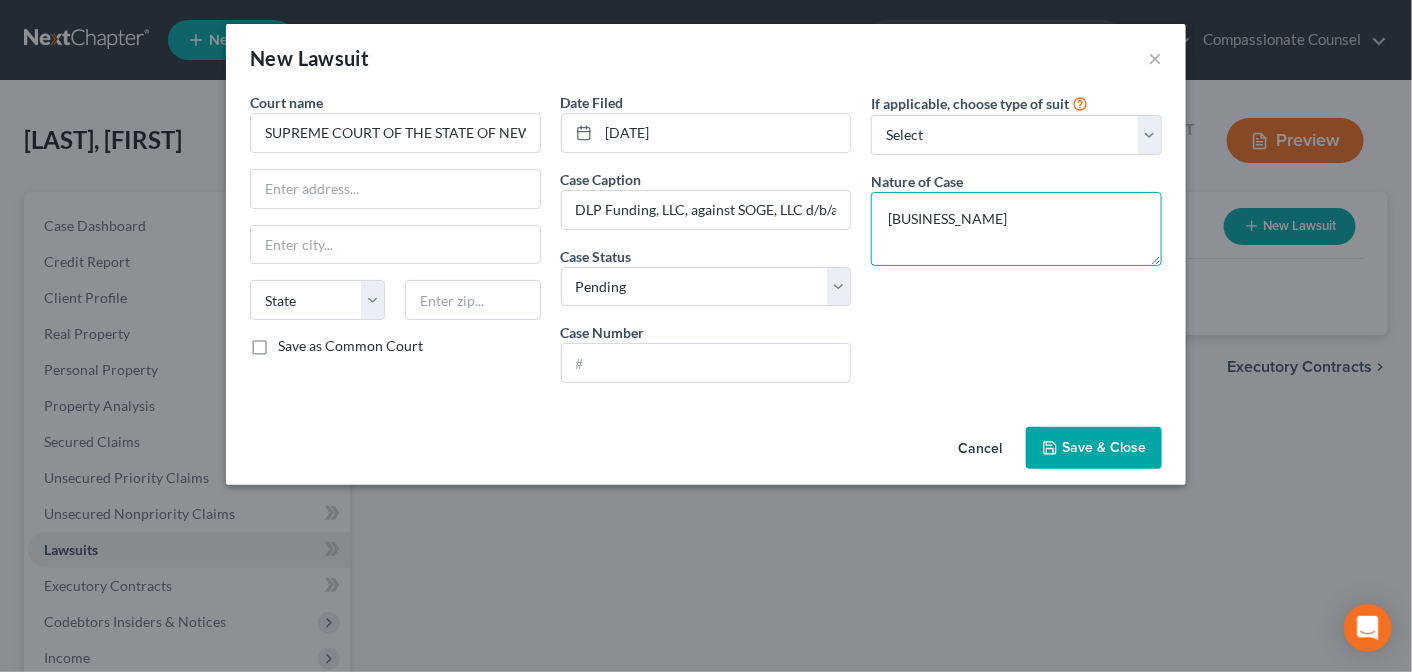 type on "[BUSINESS_NAME]" 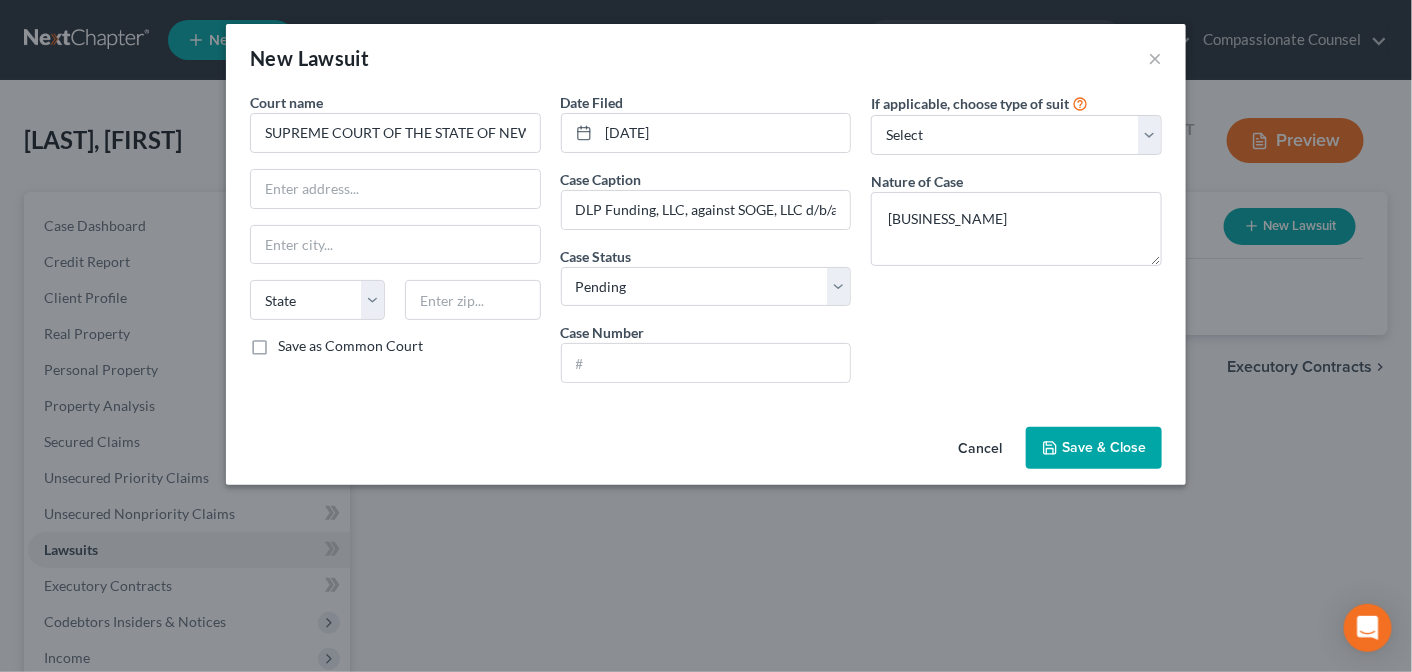 click on "Save & Close" at bounding box center [1104, 447] 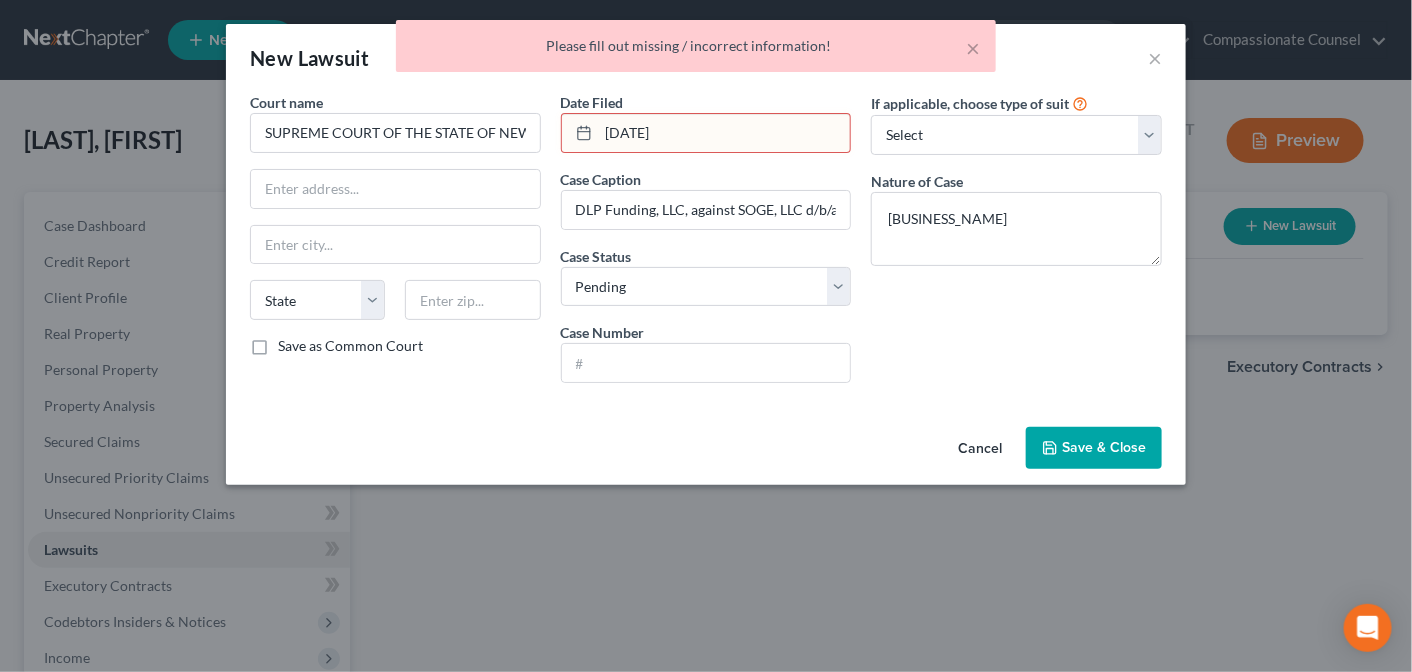 click on "[DATE]" at bounding box center (725, 133) 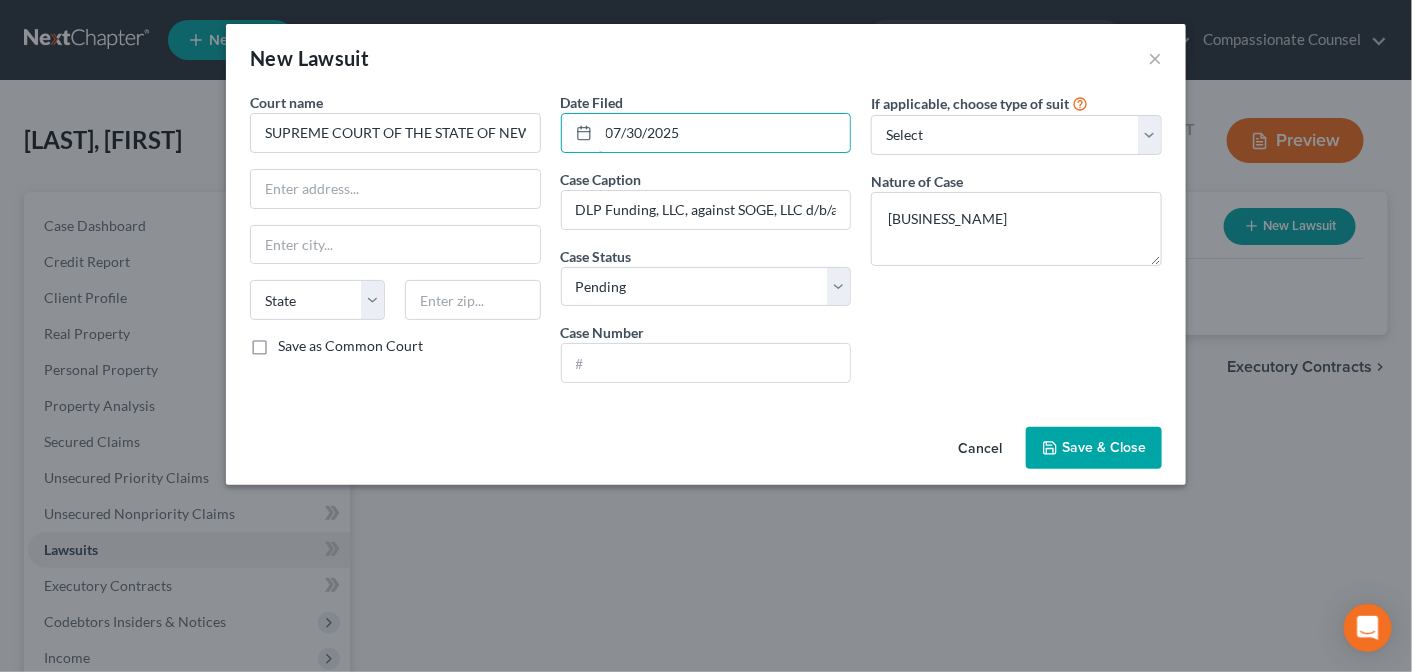 type on "07/30/2025" 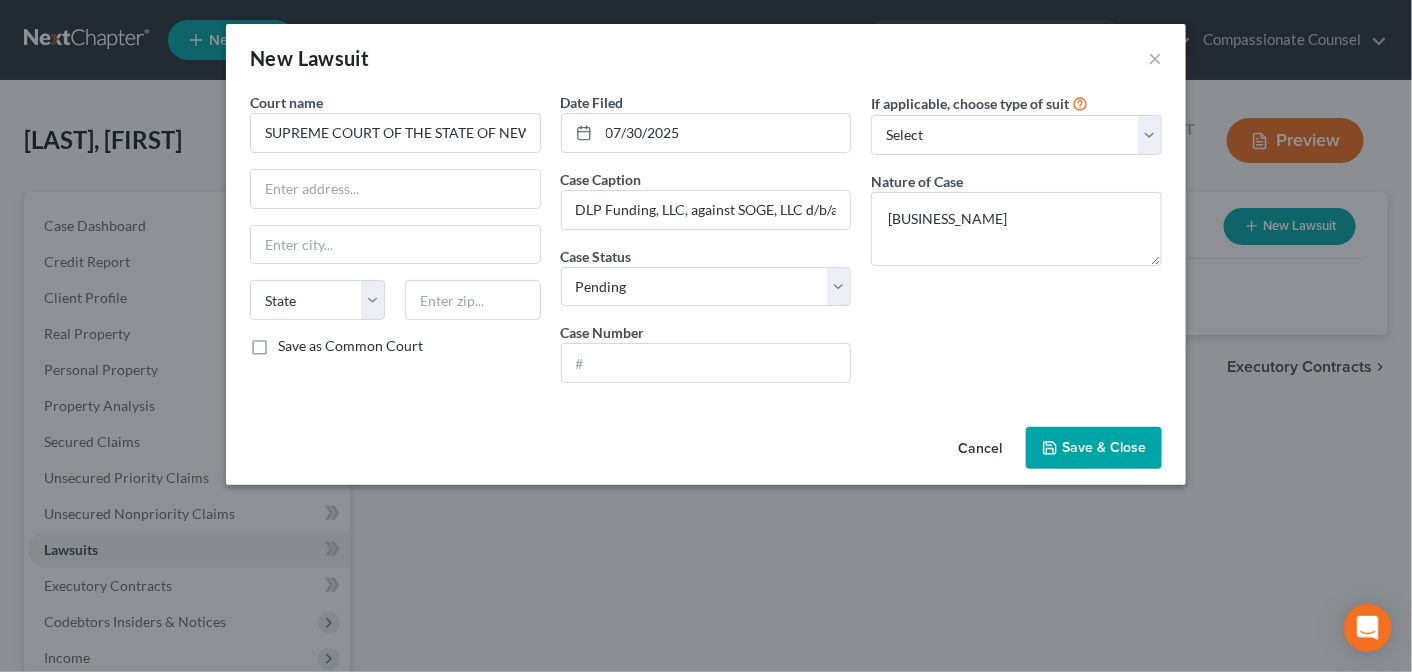 click on "Save & Close" at bounding box center (1094, 448) 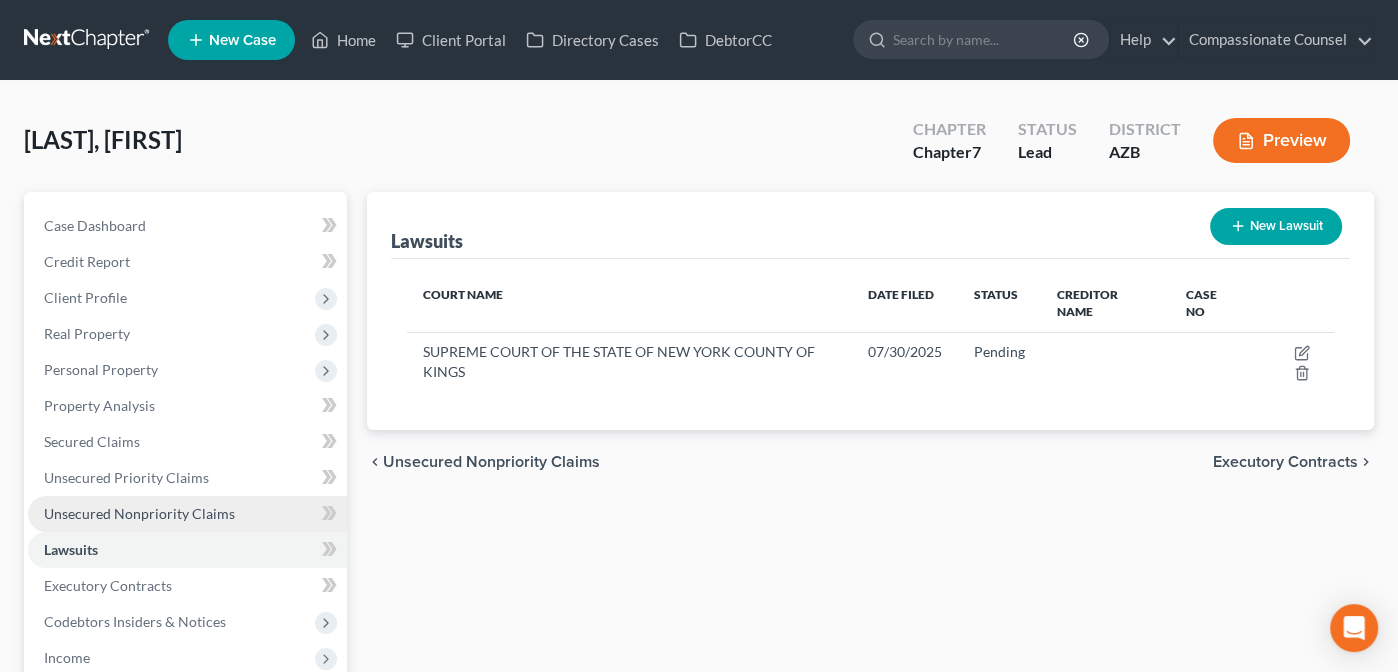 click on "Unsecured Nonpriority Claims" at bounding box center [187, 514] 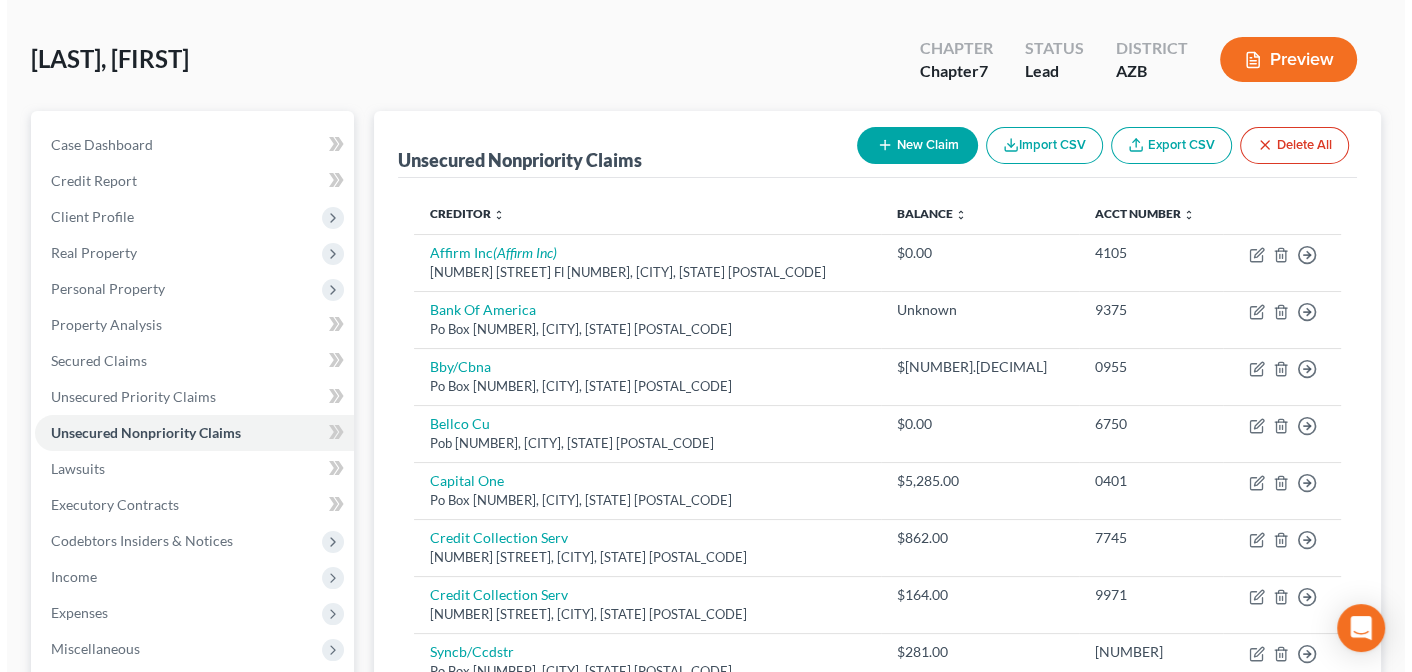 scroll, scrollTop: 63, scrollLeft: 0, axis: vertical 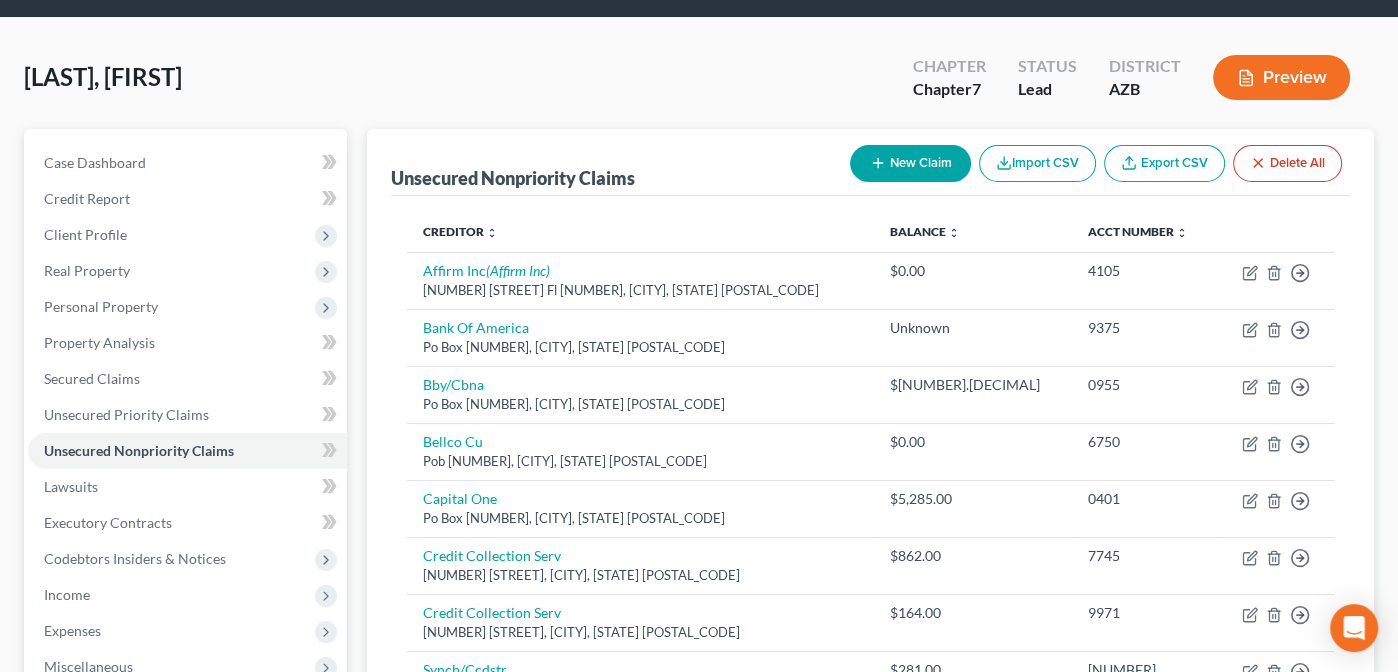 click on "New Claim" at bounding box center [910, 163] 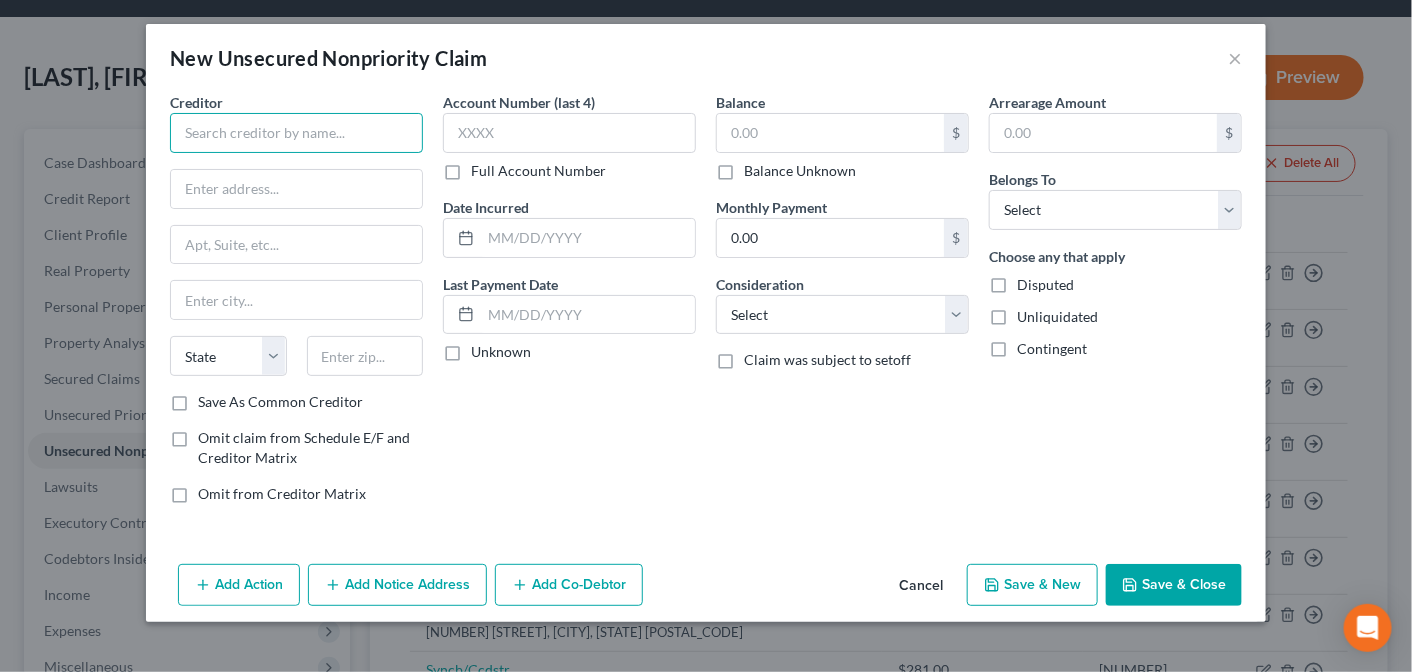 click at bounding box center (296, 133) 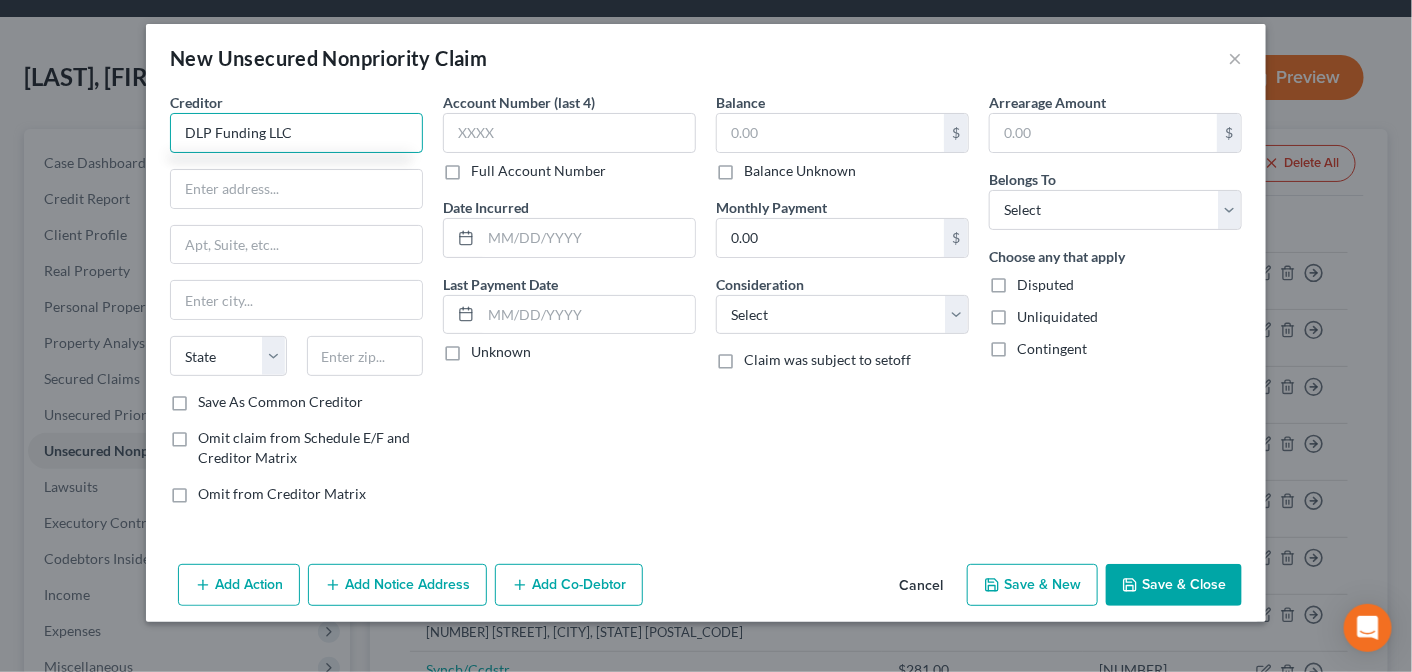 type on "DLP Funding LLC" 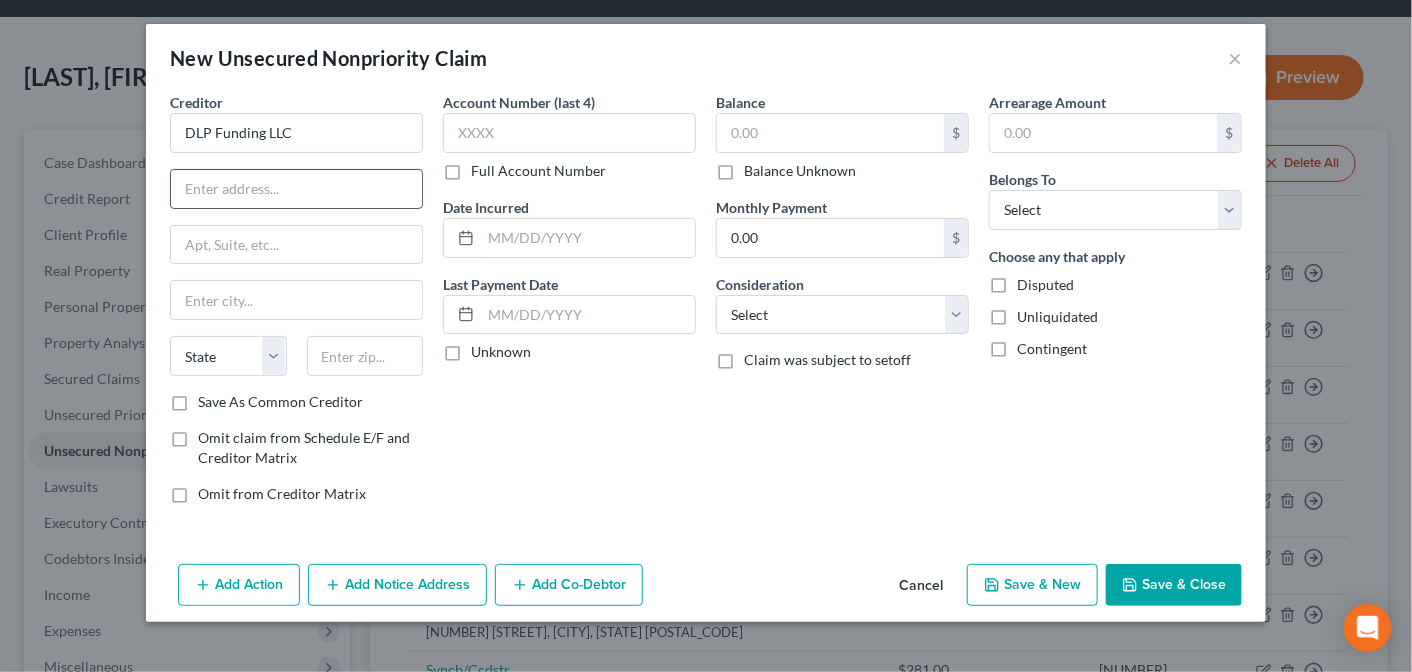 click at bounding box center [296, 189] 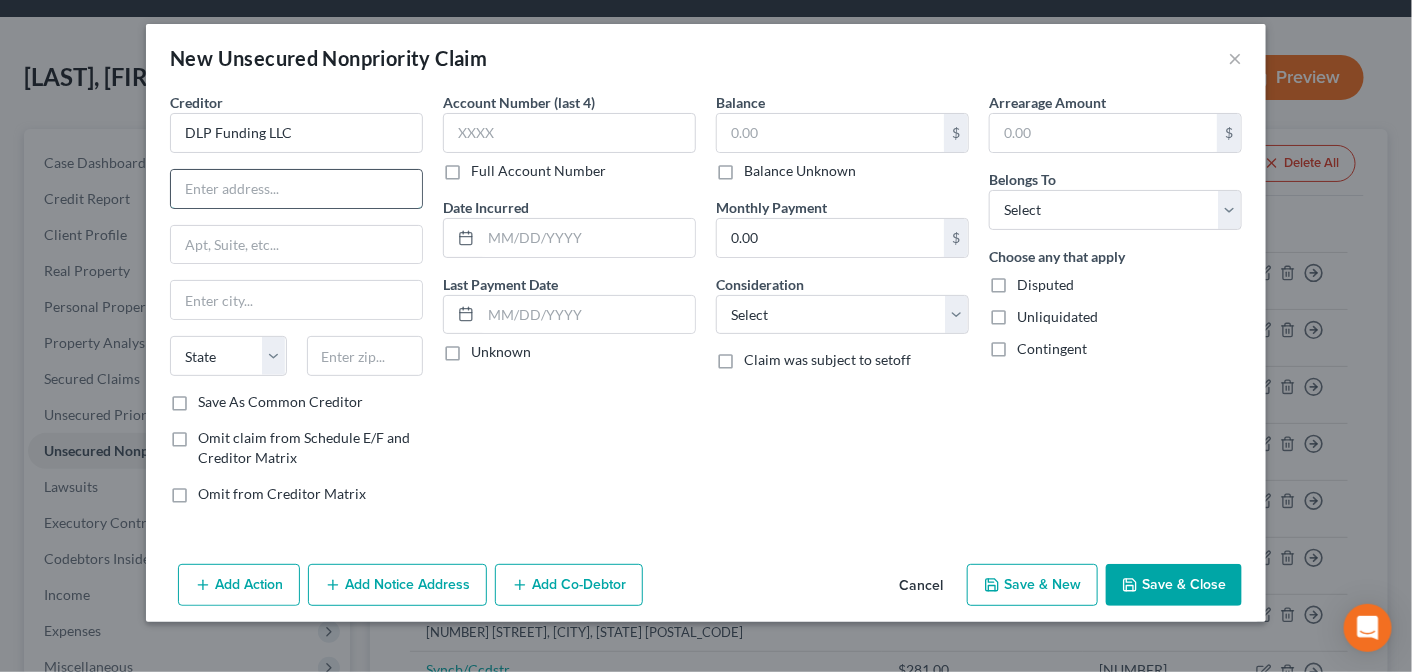 paste on "[FIRST] [LAST] Attorney for Plaintiff [NUMBER] [STREET], [SUITE] [CITY], [STATE] [POSTAL_CODE] TELEPHONE: ([PHONE]) [EXTENSION] FACSIMILE: ([PHONE]) [EXTENSION] E-MAIL: [FIRST]@[DOMAIN].com" 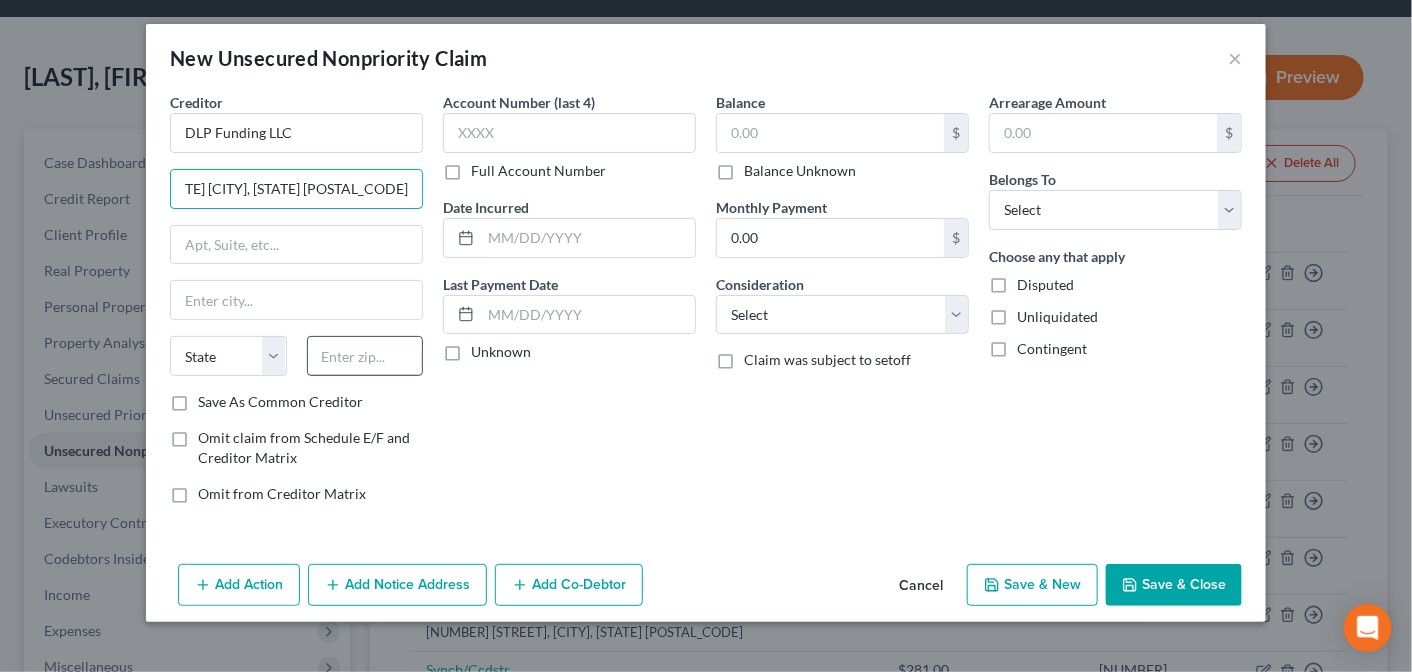 scroll, scrollTop: 0, scrollLeft: 377, axis: horizontal 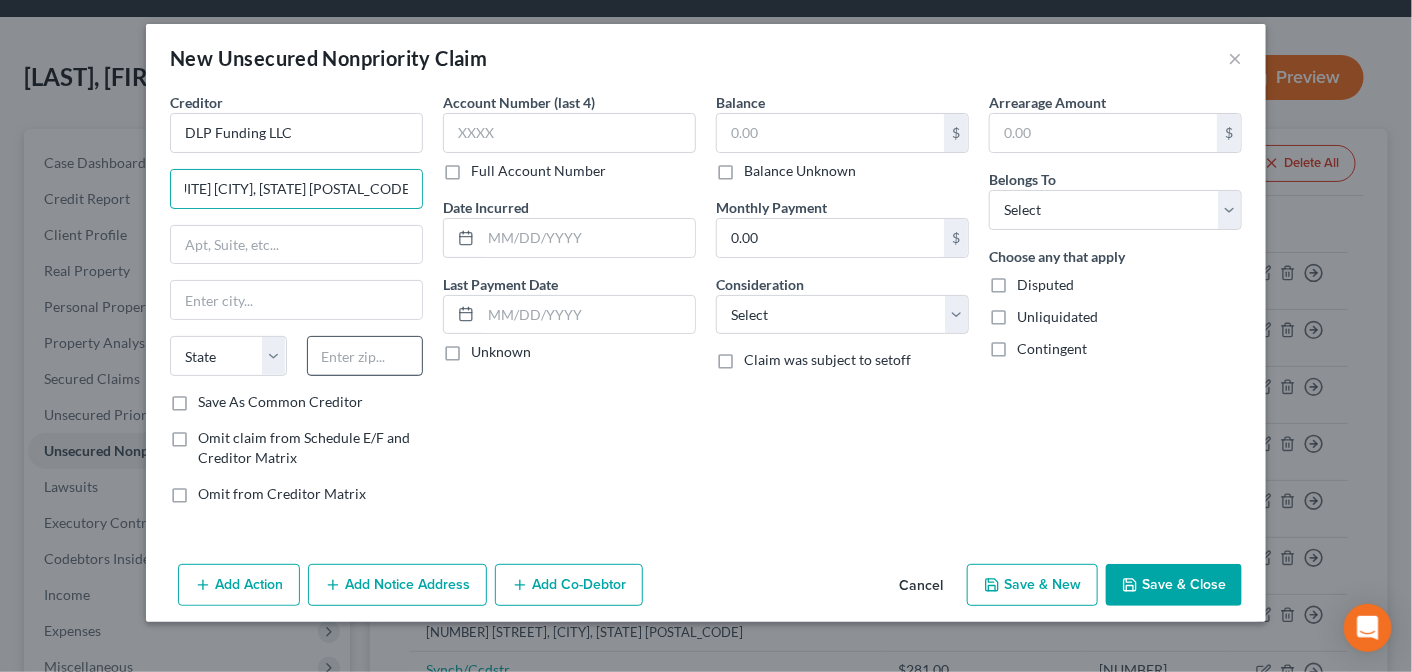 type on "[FIRST] [LAST] Attorney for Plaintiff [NUMBER] [STREET], [SUITE] [CITY], [STATE] [POSTAL_CODE]" 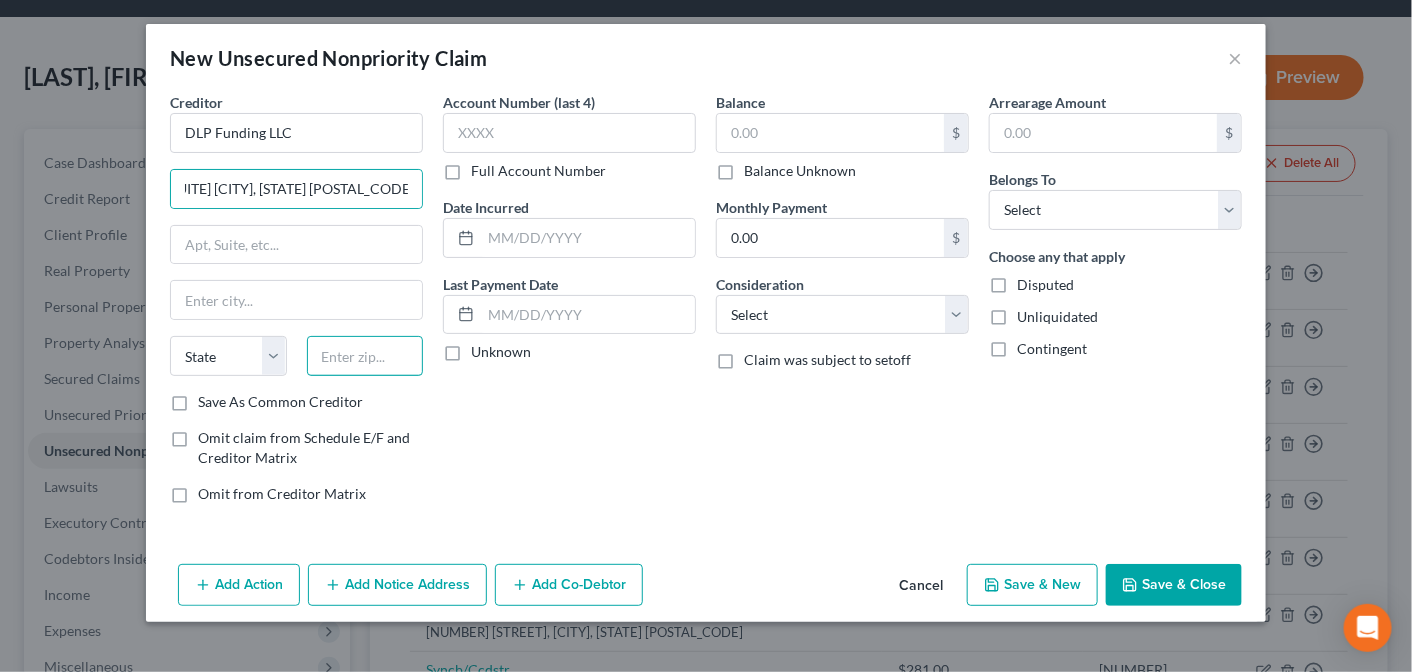 click at bounding box center [365, 356] 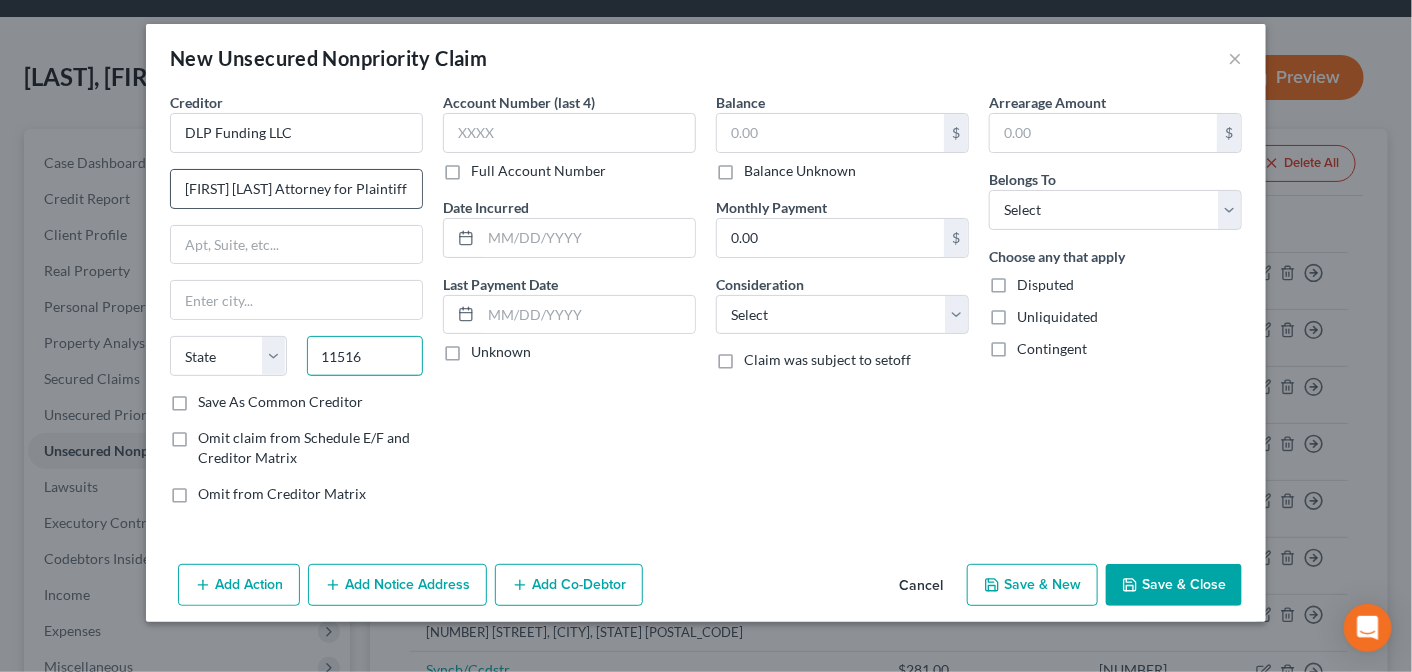 type on "11516" 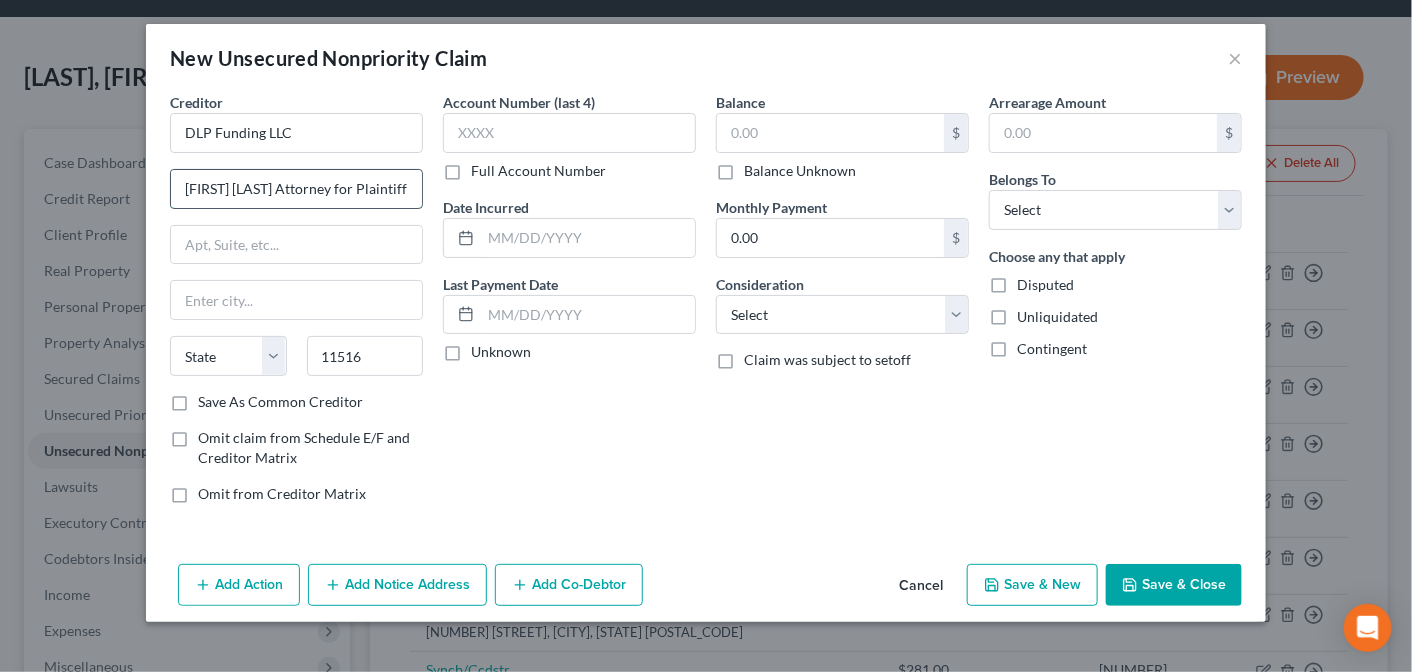 click on "[FIRST] [LAST] Attorney for Plaintiff [NUMBER] [STREET], [SUITE] [CITY], [STATE] [POSTAL_CODE]" at bounding box center [296, 189] 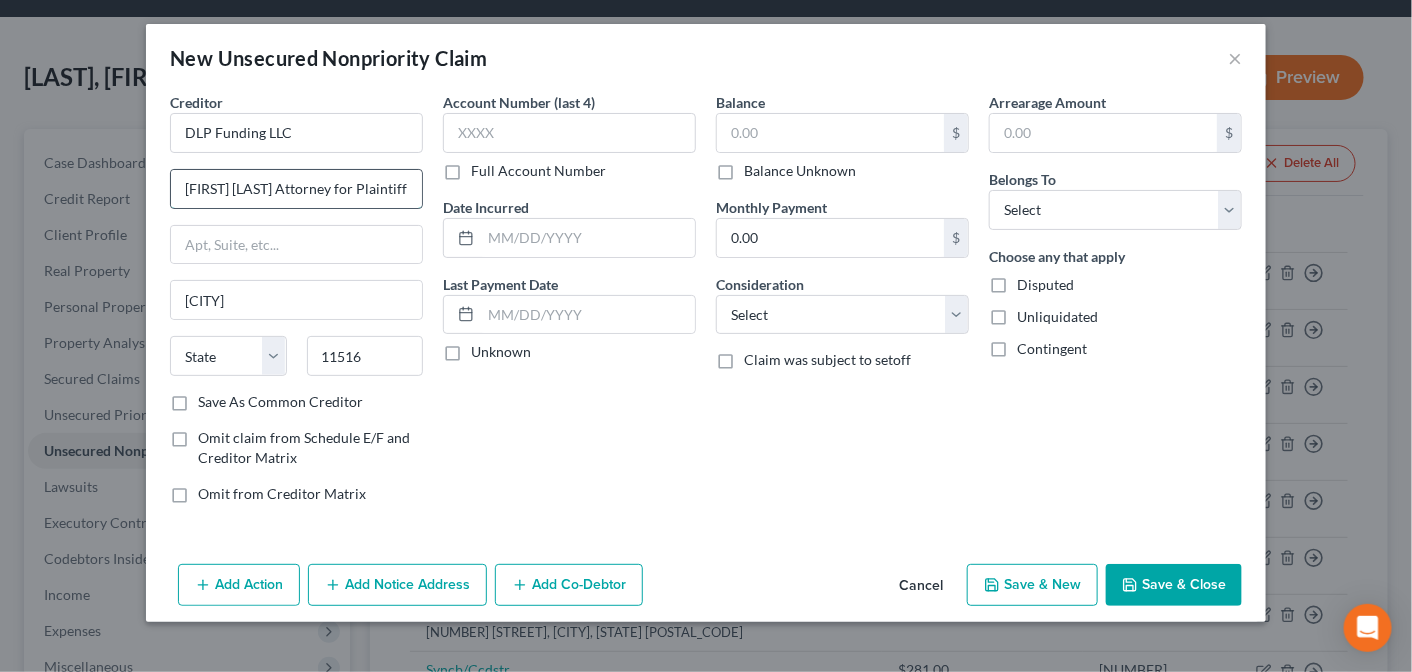 select on "35" 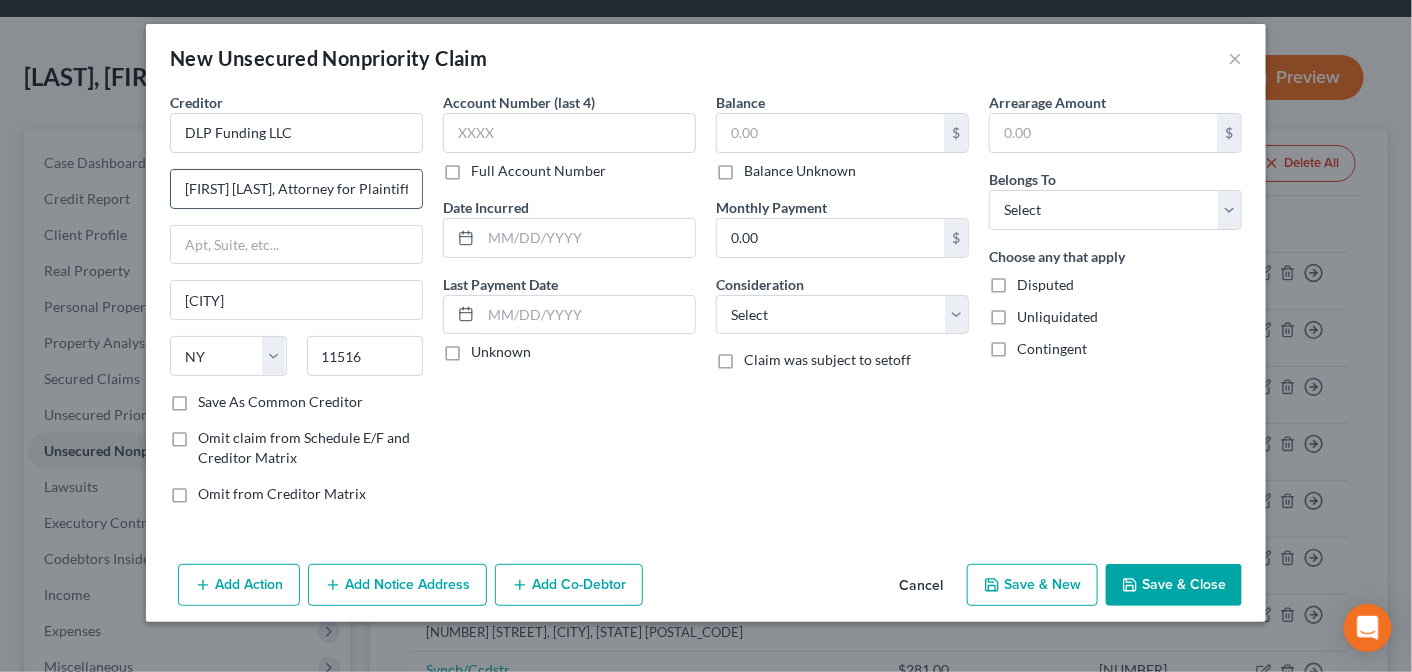 click on "[FIRST] [LAST], Attorney for Plaintiff [NUMBER] [STREET], [SUITE] [CITY], [STATE] [POSTAL_CODE]" at bounding box center [296, 189] 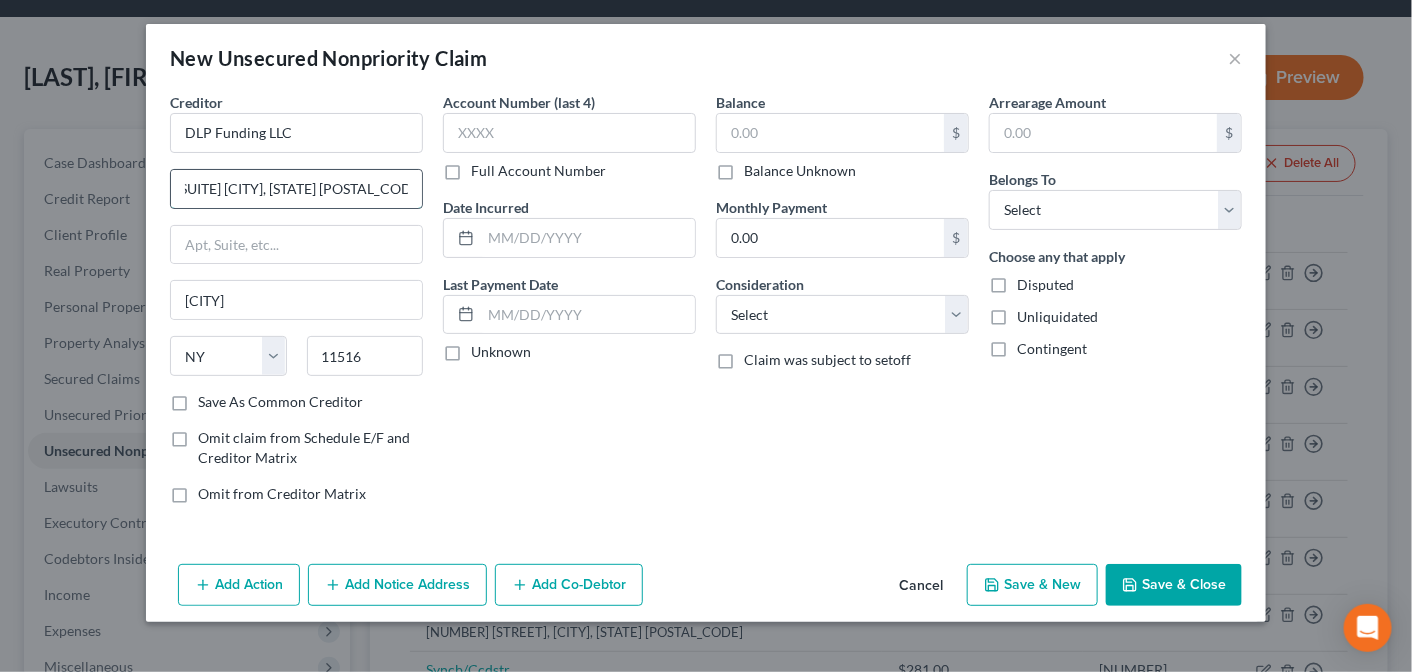 scroll, scrollTop: 0, scrollLeft: 311, axis: horizontal 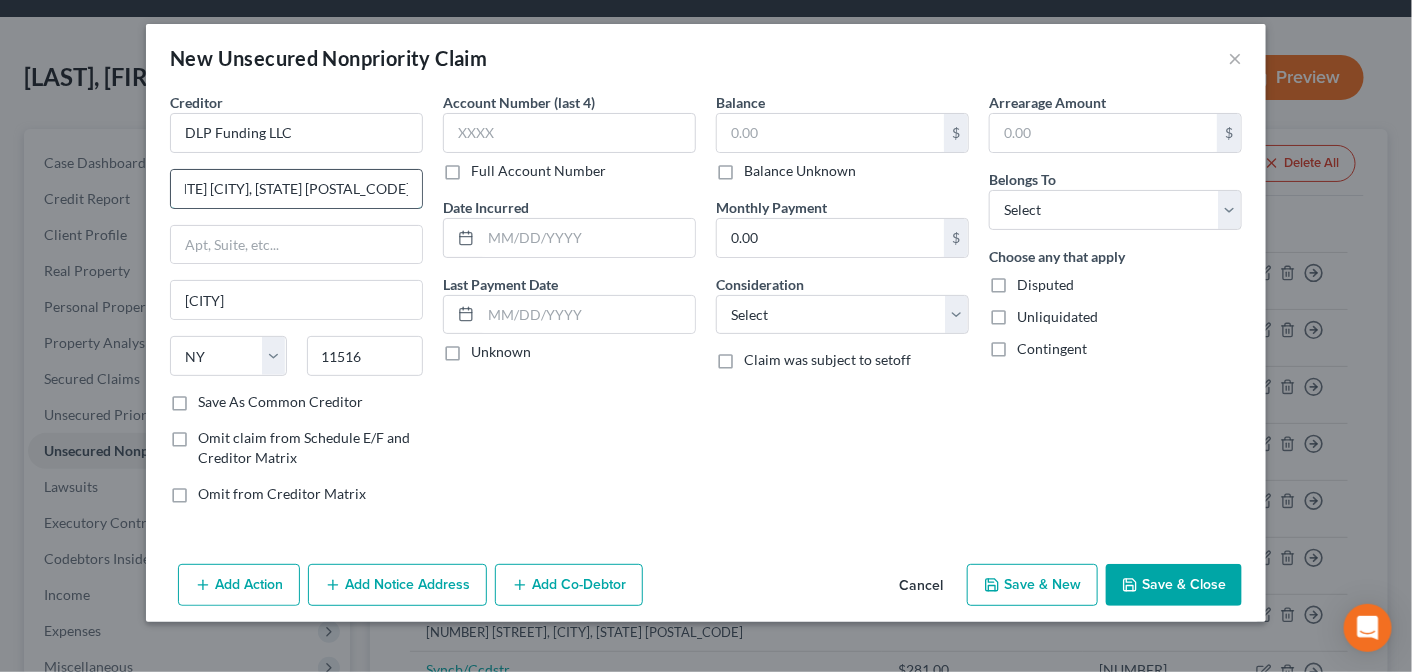 drag, startPoint x: 389, startPoint y: 185, endPoint x: 266, endPoint y: 200, distance: 123.911255 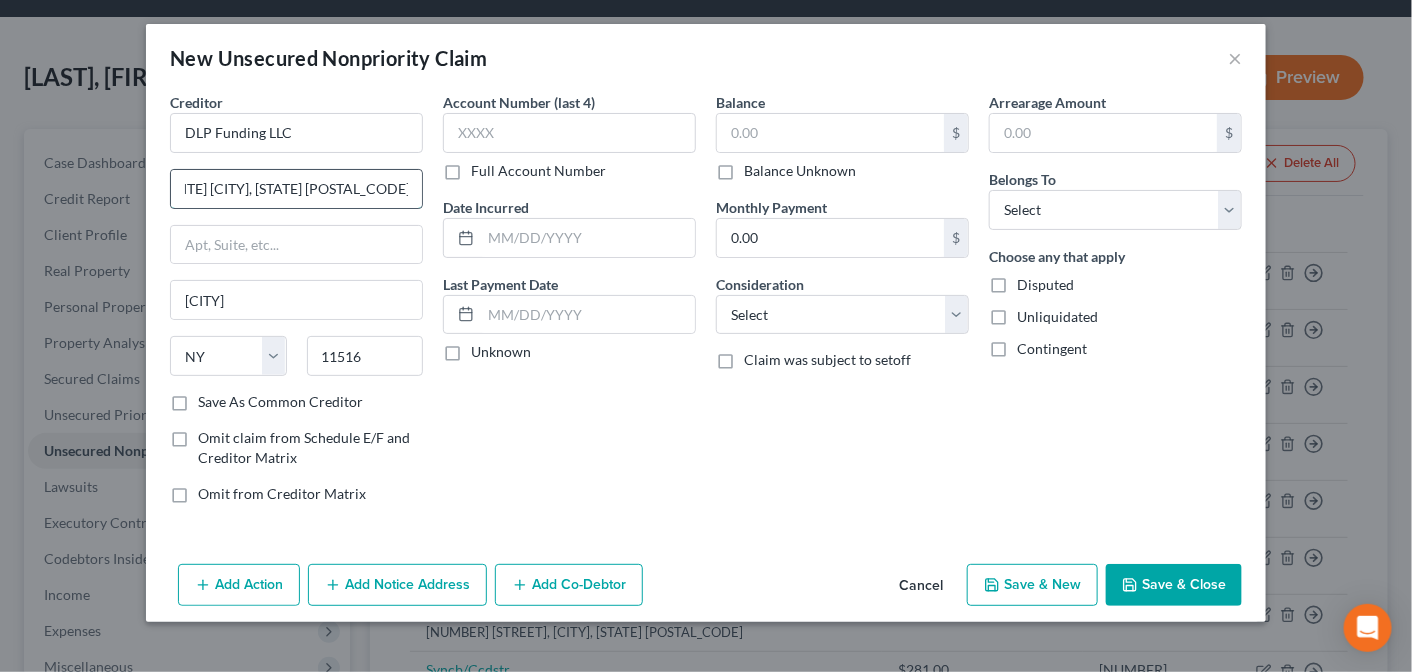 click on "[FIRST] [LAST], Attorney  [NUMBER] [STREET], [SUITE] [CITY], [STATE] [POSTAL_CODE]" at bounding box center (296, 189) 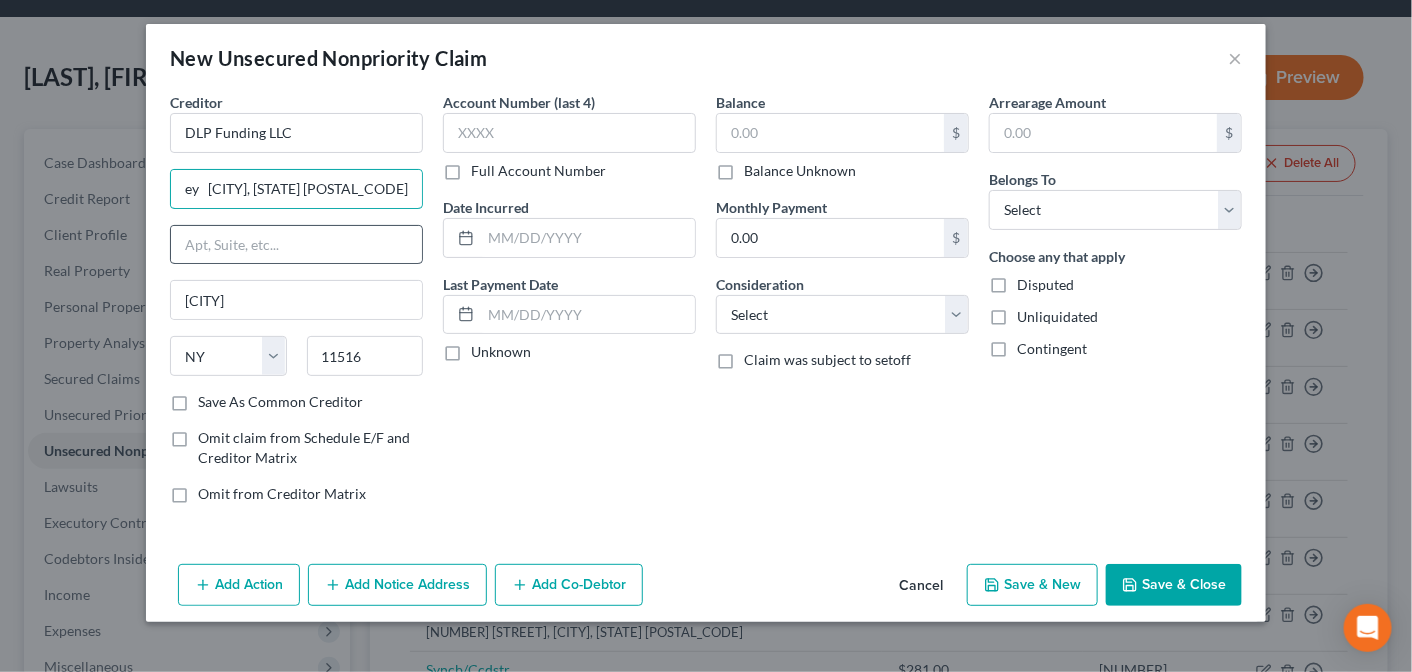 scroll, scrollTop: 0, scrollLeft: 125, axis: horizontal 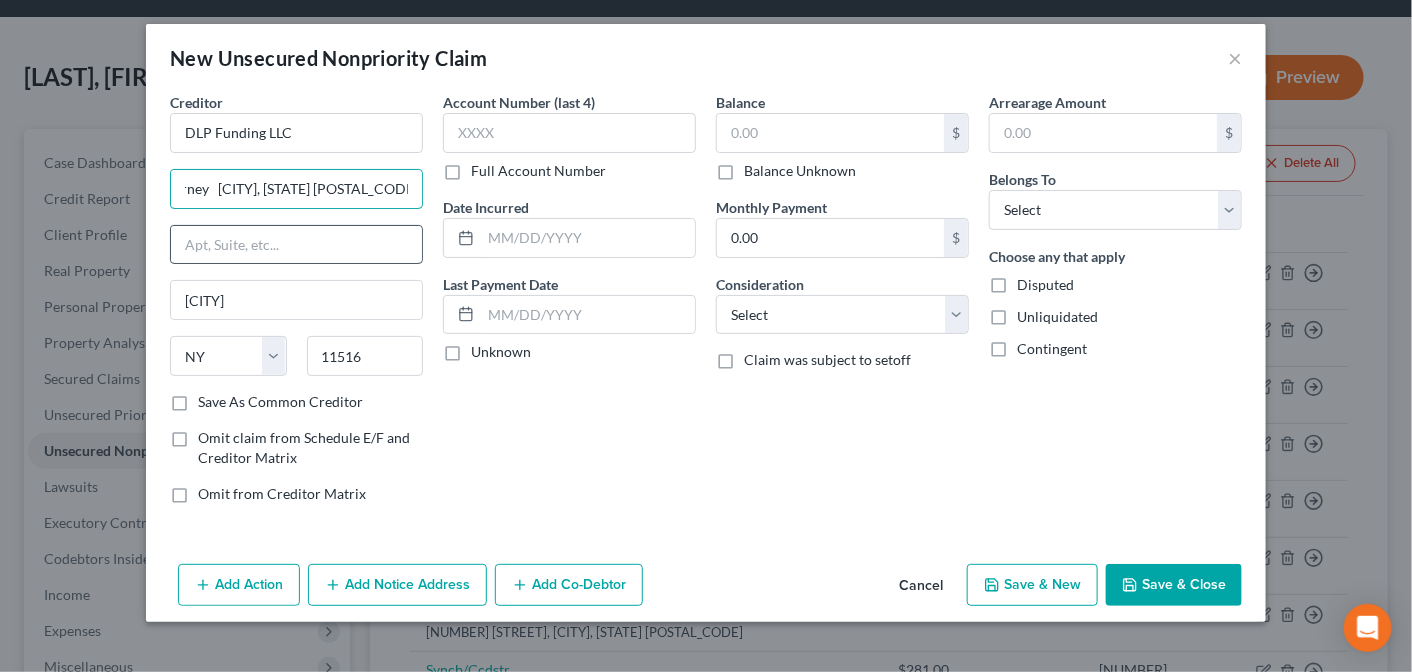 type on "[FIRST] [LAST], Attorney   [CITY], [STATE] [POSTAL_CODE]" 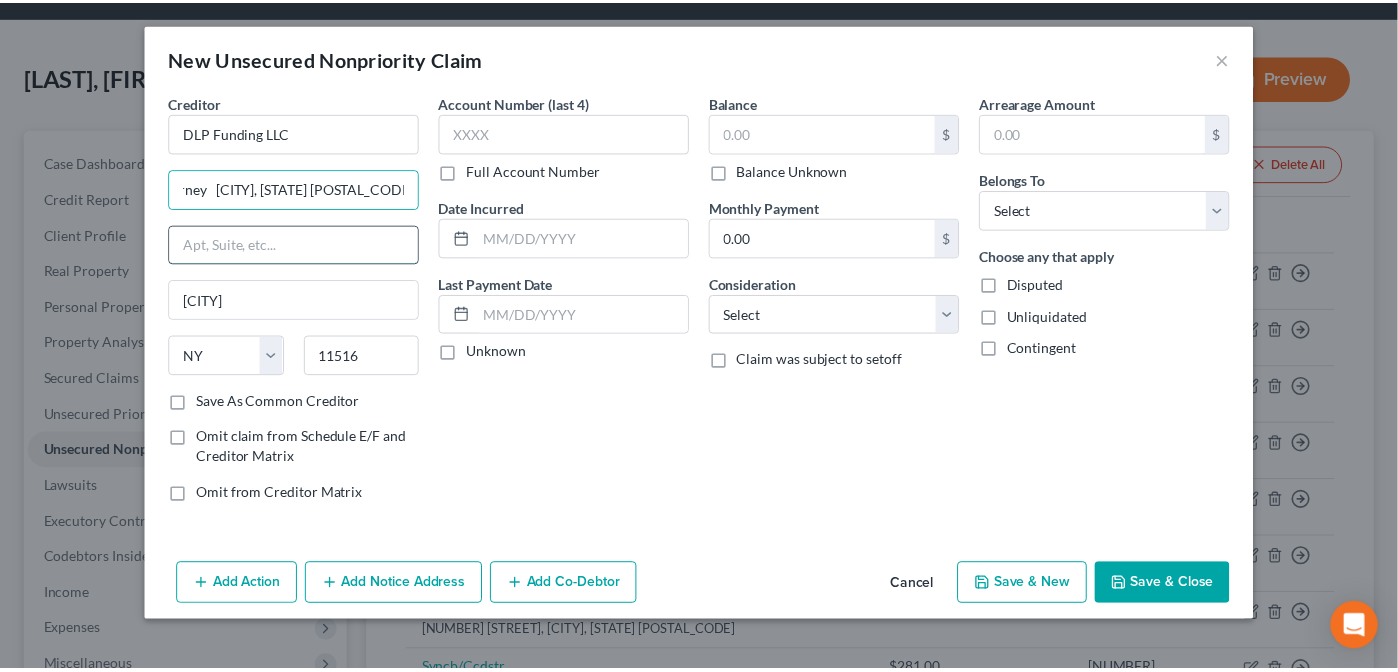 scroll, scrollTop: 0, scrollLeft: 0, axis: both 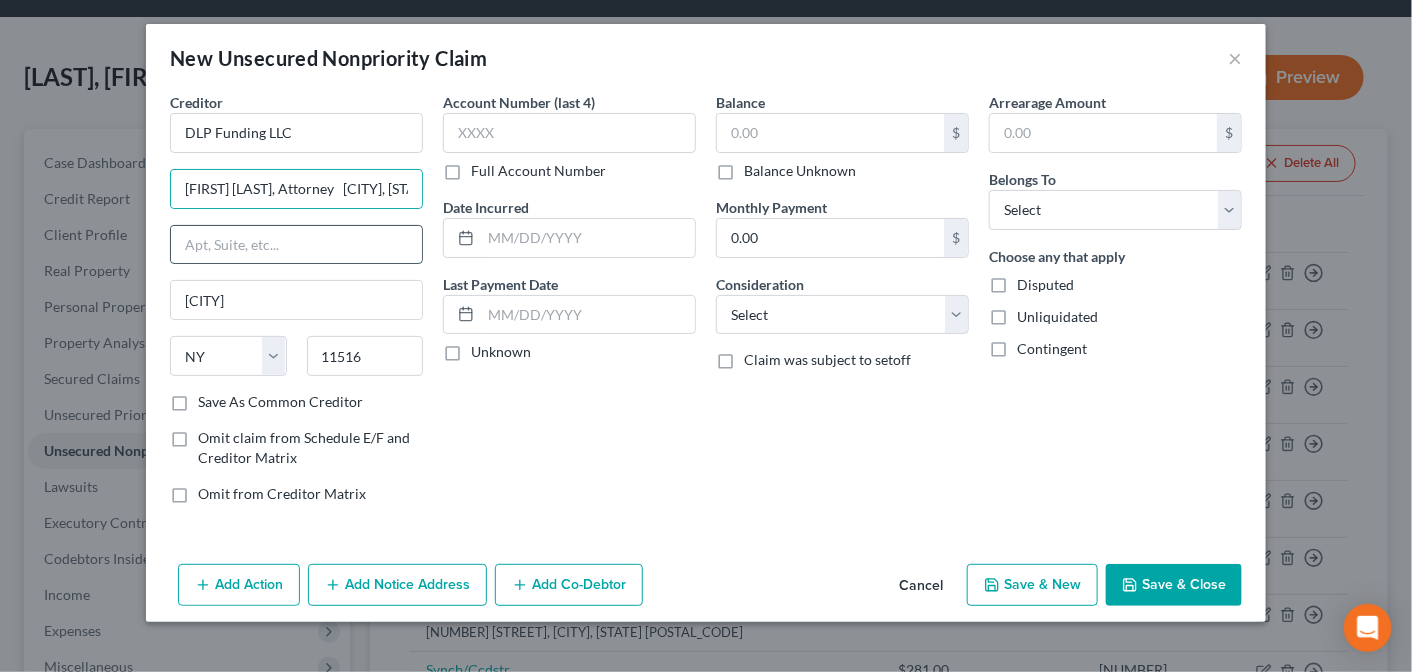 click at bounding box center [296, 245] 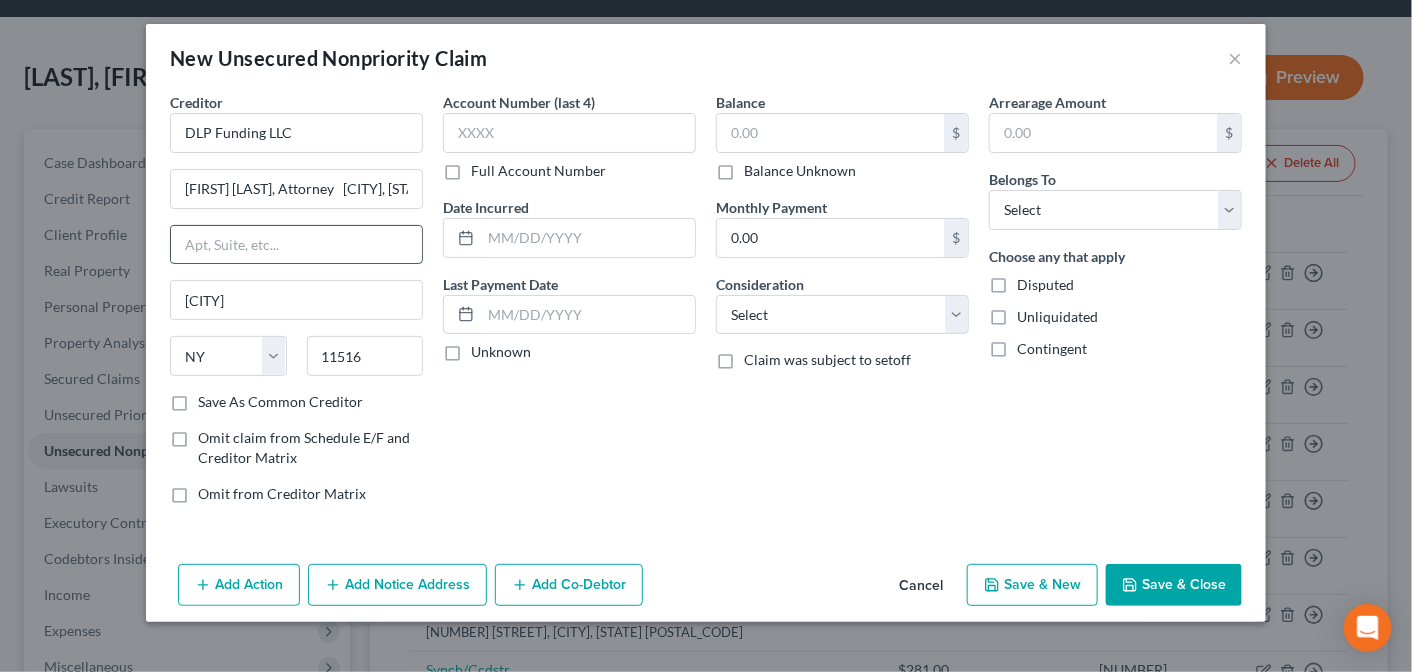 paste on "[NUMBER] [STREET] [SUITE]" 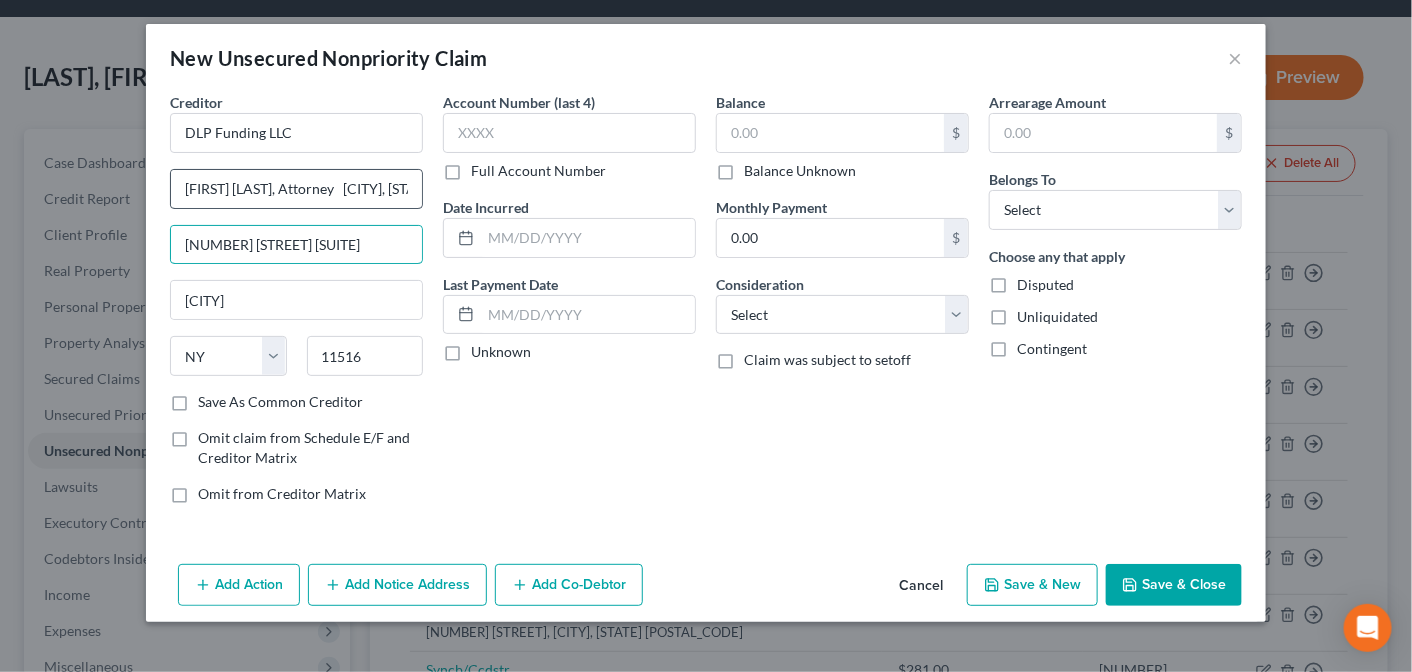 type on "[NUMBER] [STREET] [SUITE]" 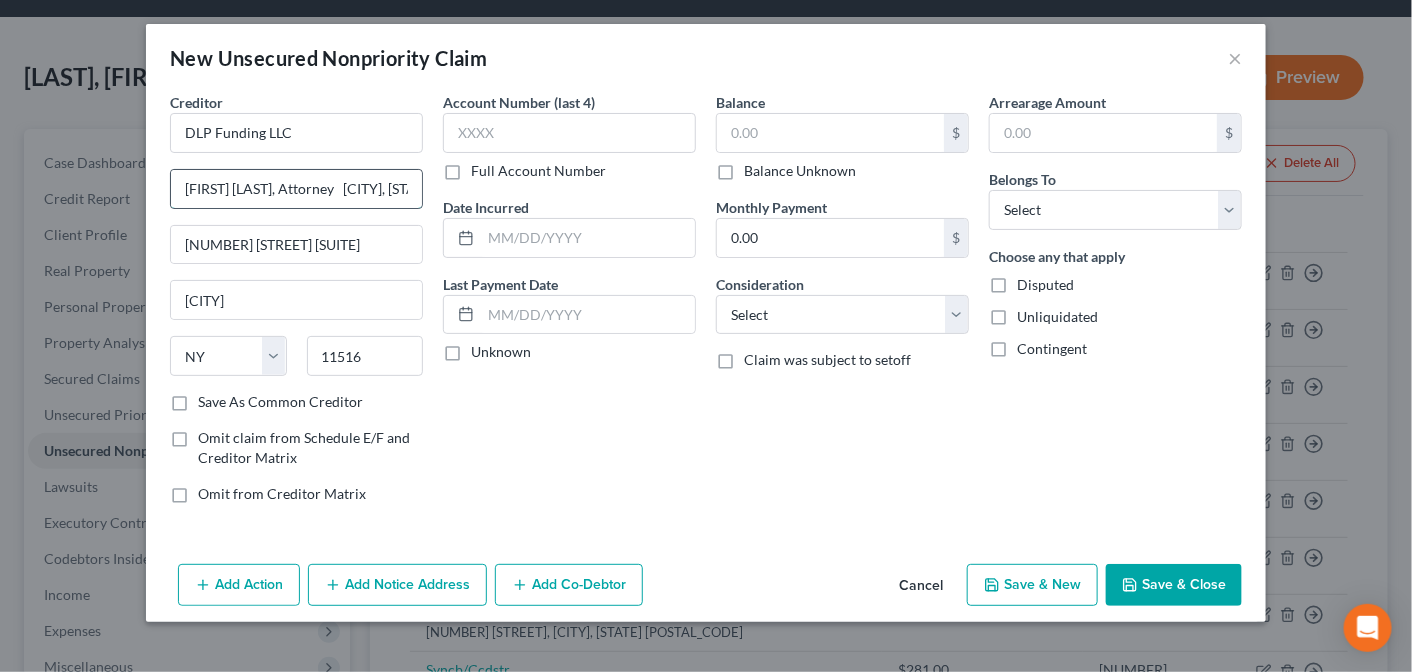 click on "[FIRST] [LAST], Attorney   [CITY], [STATE] [POSTAL_CODE]" at bounding box center [296, 189] 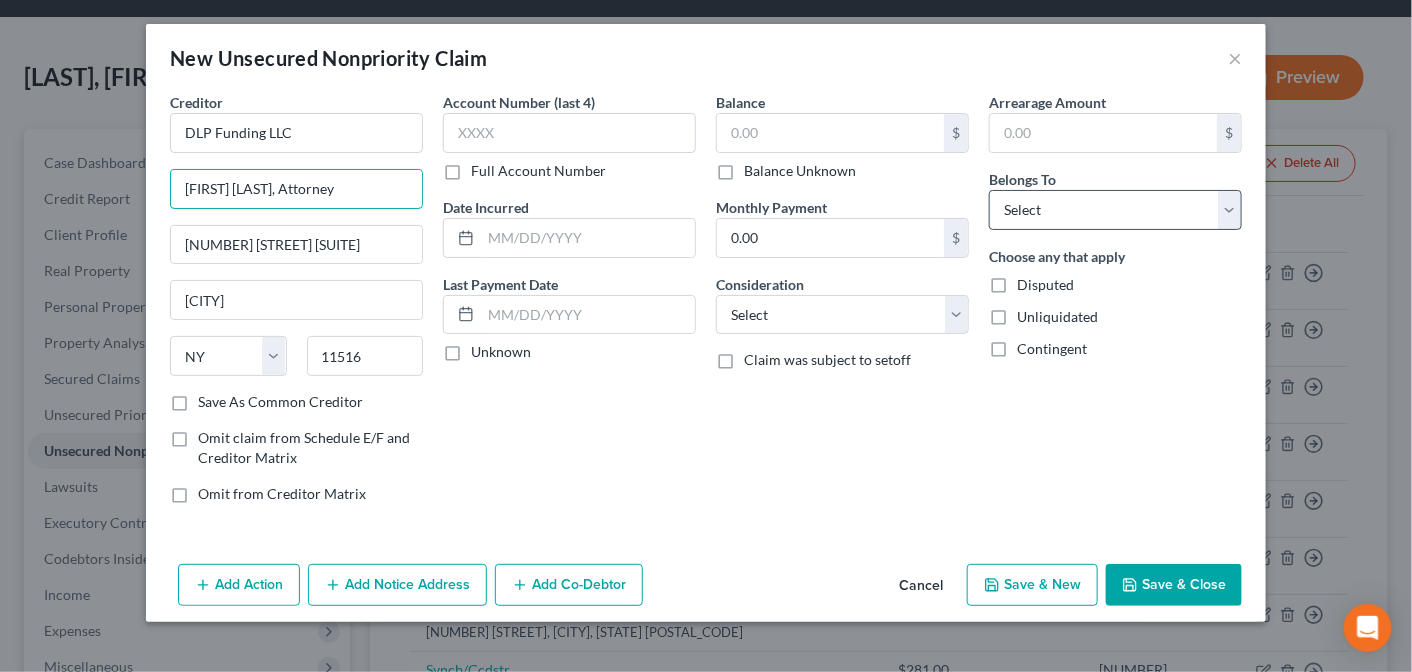 type on "[FIRST] [LAST], Attorney" 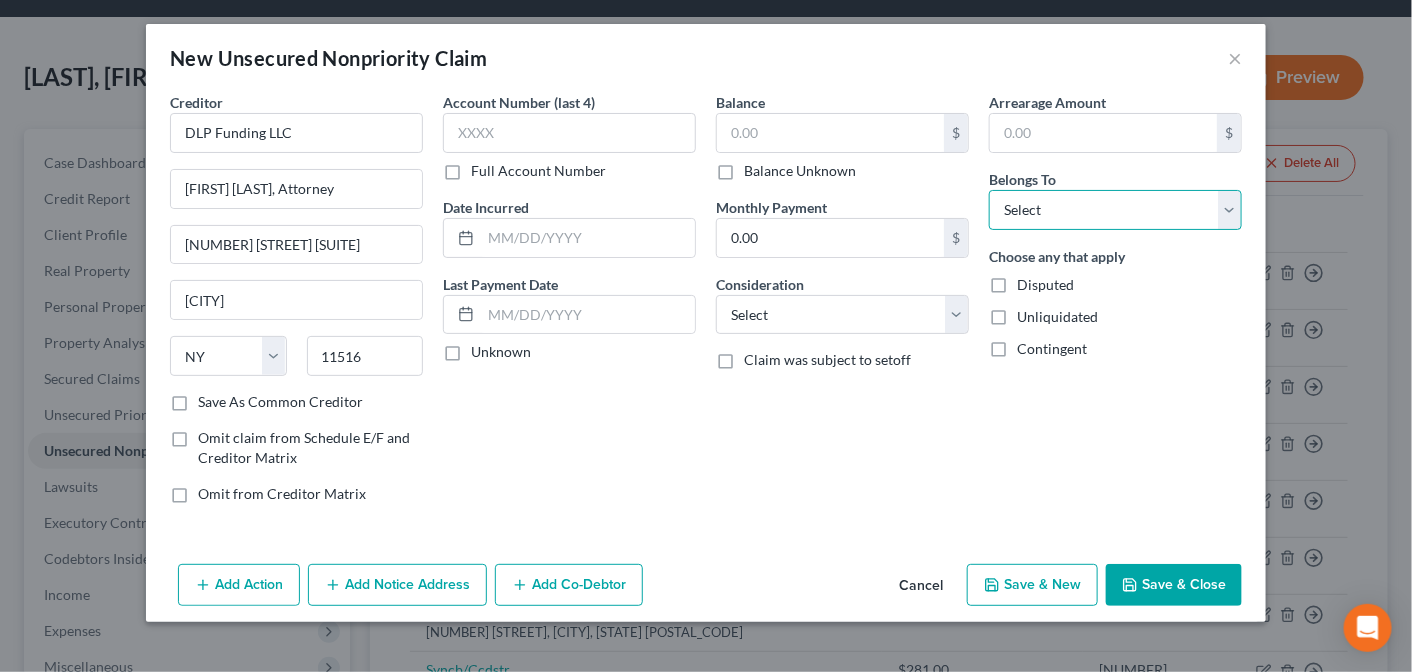 click on "Select Debtor 1 Only Debtor 2 Only Debtor 1 And Debtor 2 Only At Least One Of The Debtors And Another Community Property" at bounding box center (1115, 210) 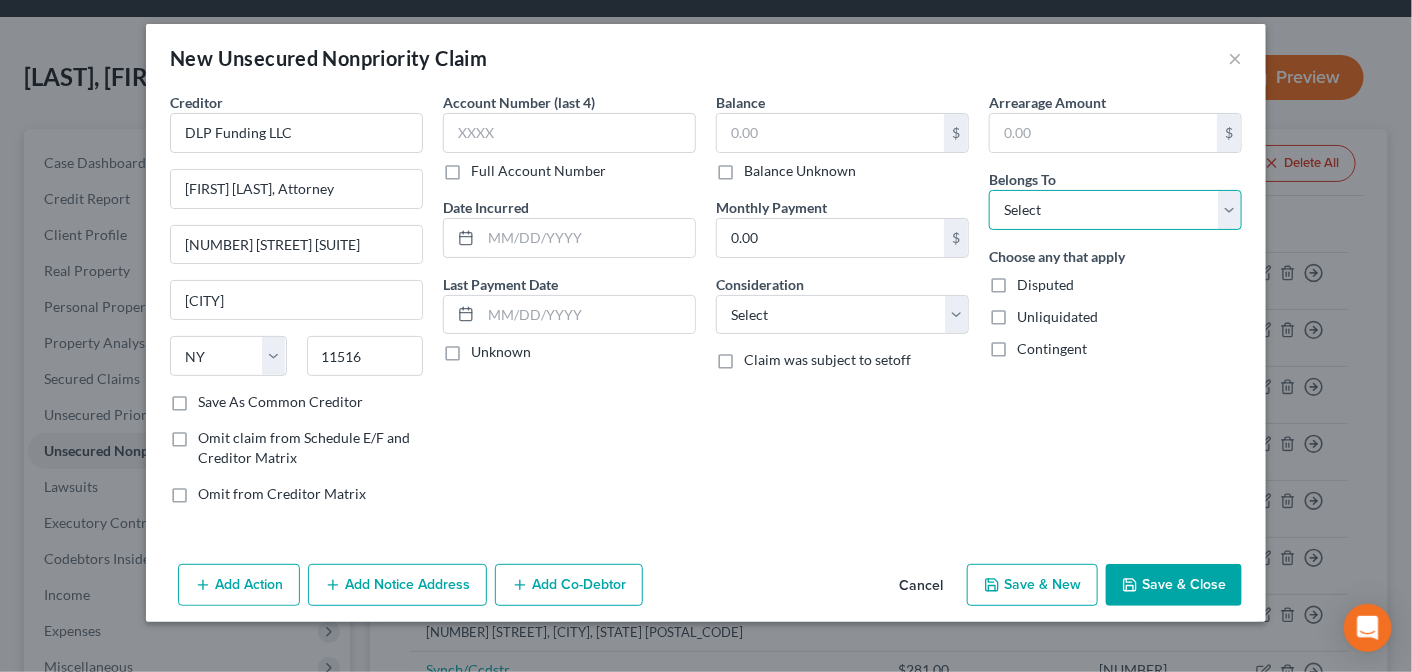 select on "3" 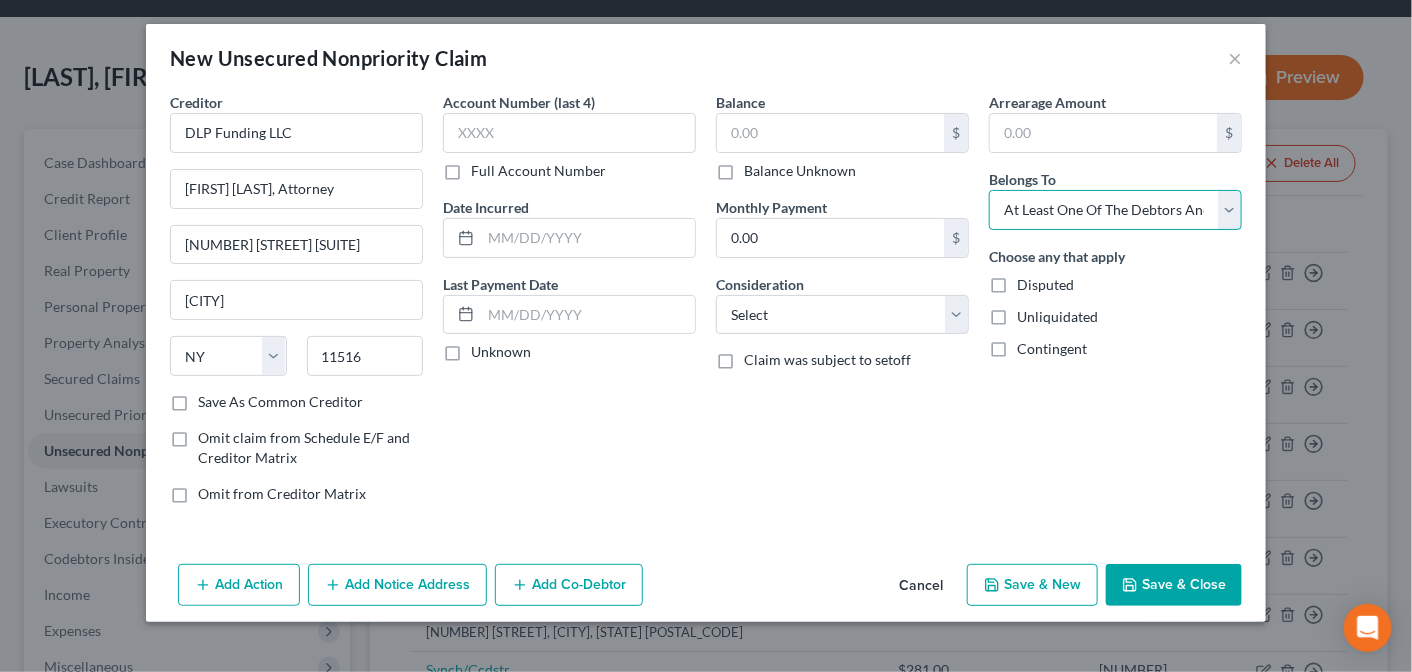 click on "Select Debtor 1 Only Debtor 2 Only Debtor 1 And Debtor 2 Only At Least One Of The Debtors And Another Community Property" at bounding box center [1115, 210] 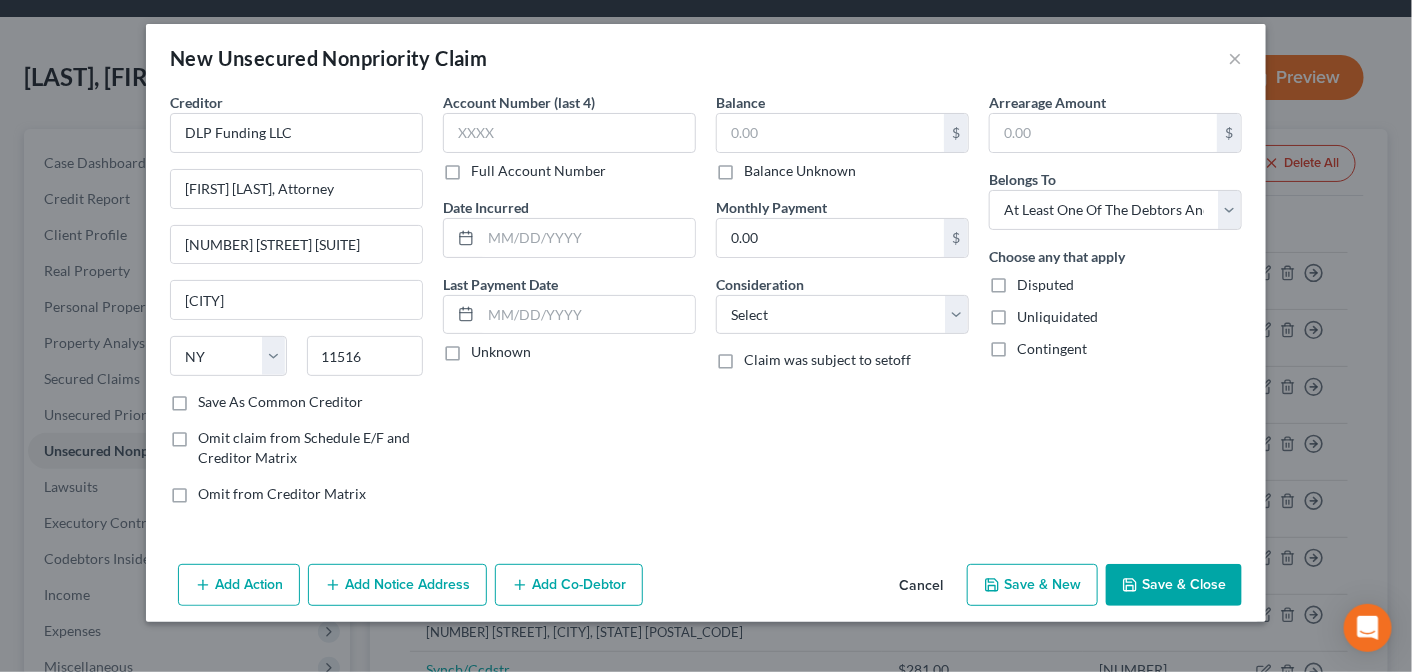 click on "Save & Close" at bounding box center (1174, 585) 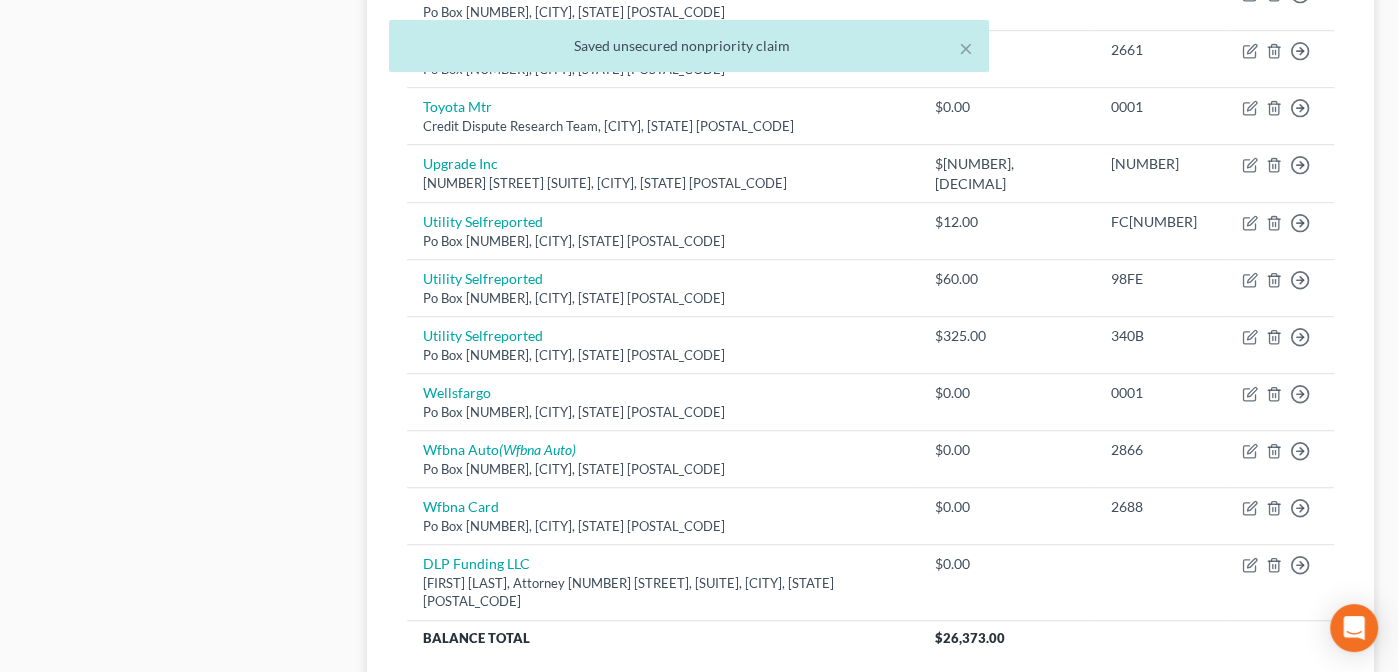 scroll, scrollTop: 1205, scrollLeft: 0, axis: vertical 